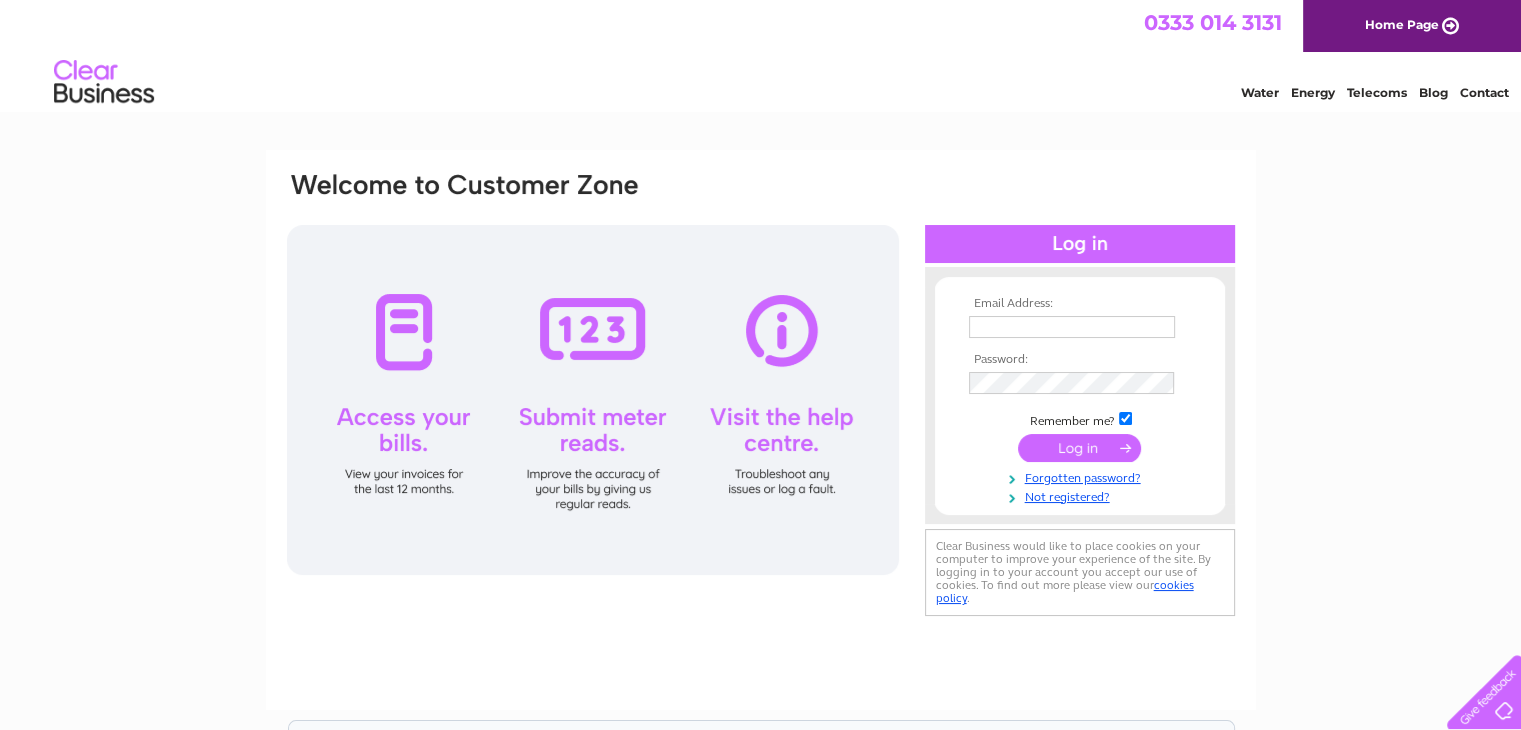 scroll, scrollTop: 0, scrollLeft: 0, axis: both 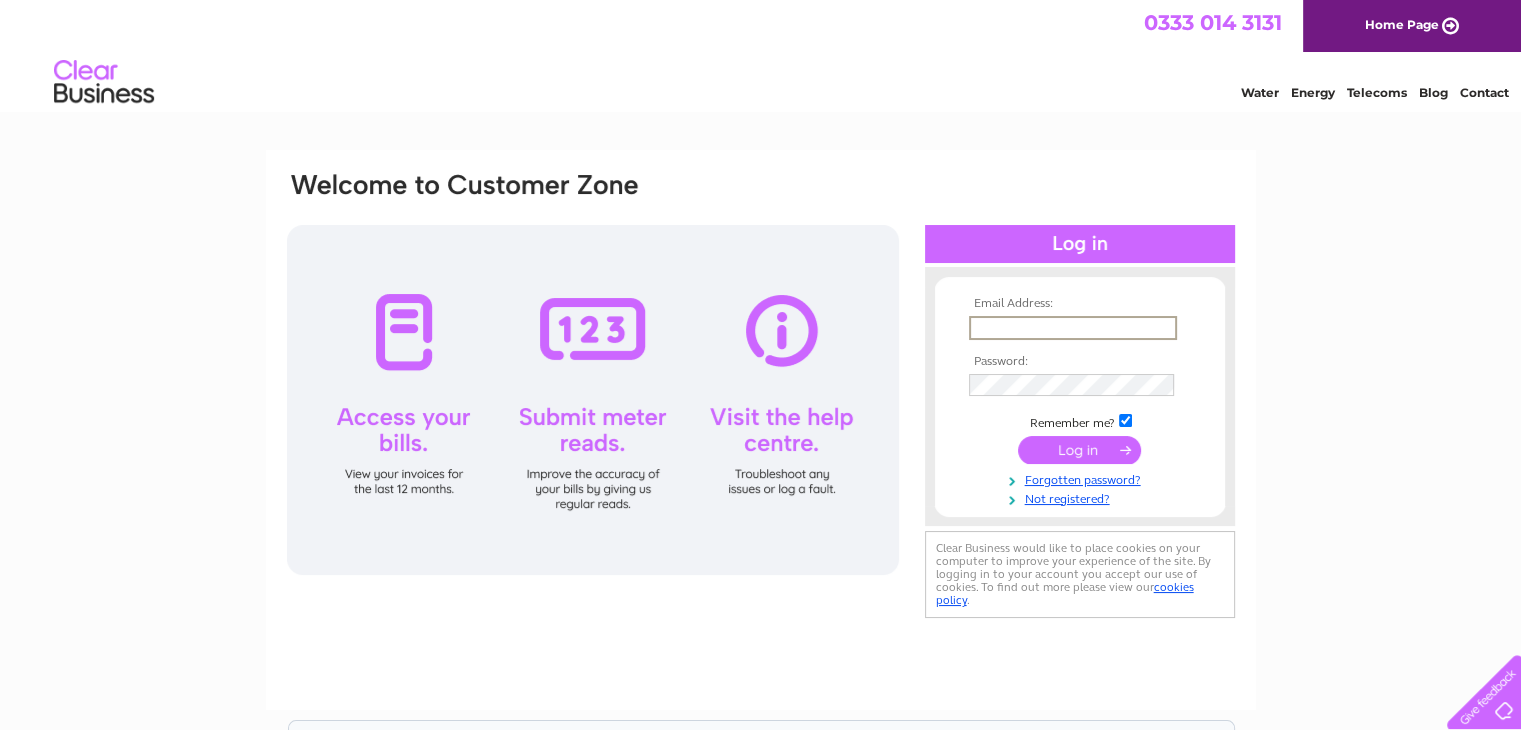 click at bounding box center [1073, 328] 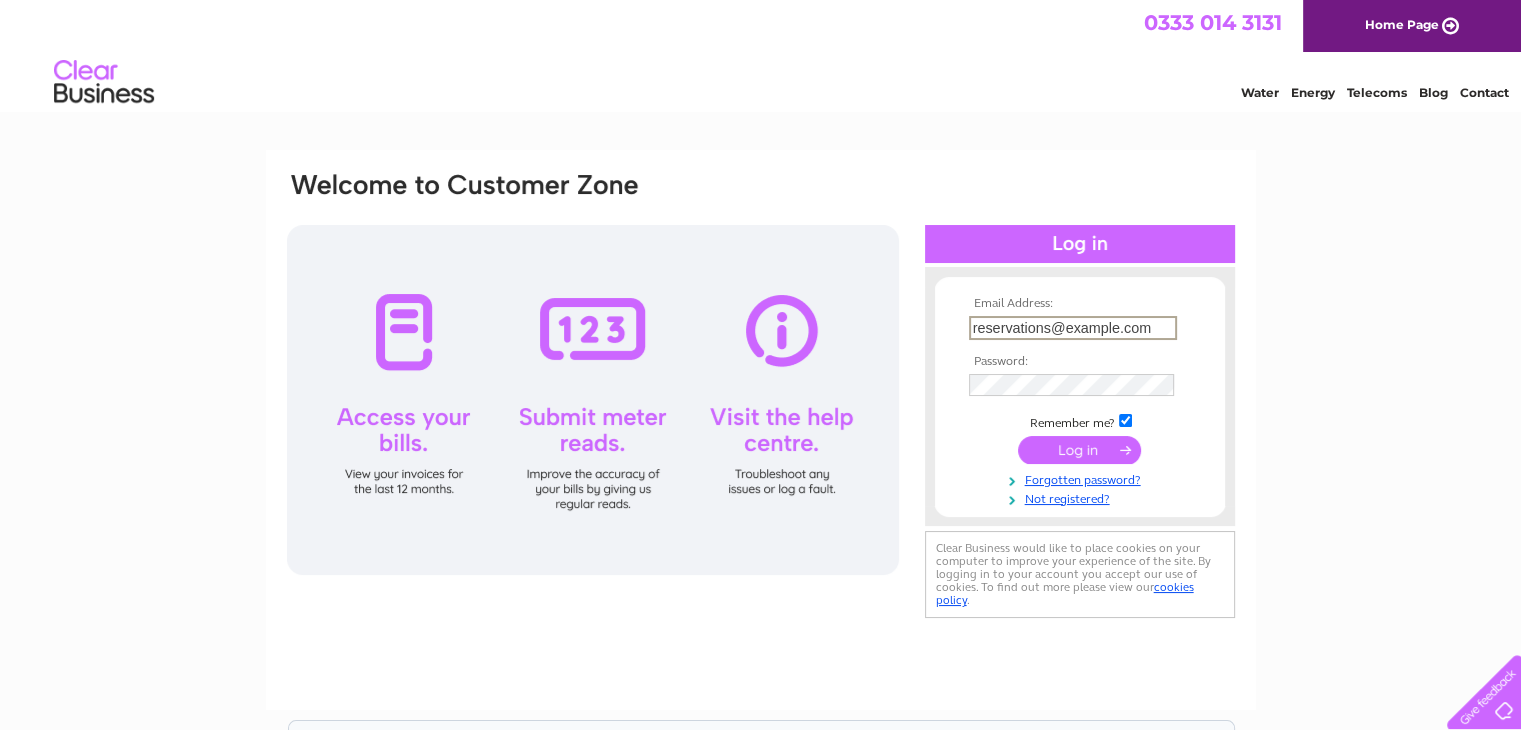 scroll, scrollTop: 0, scrollLeft: 35, axis: horizontal 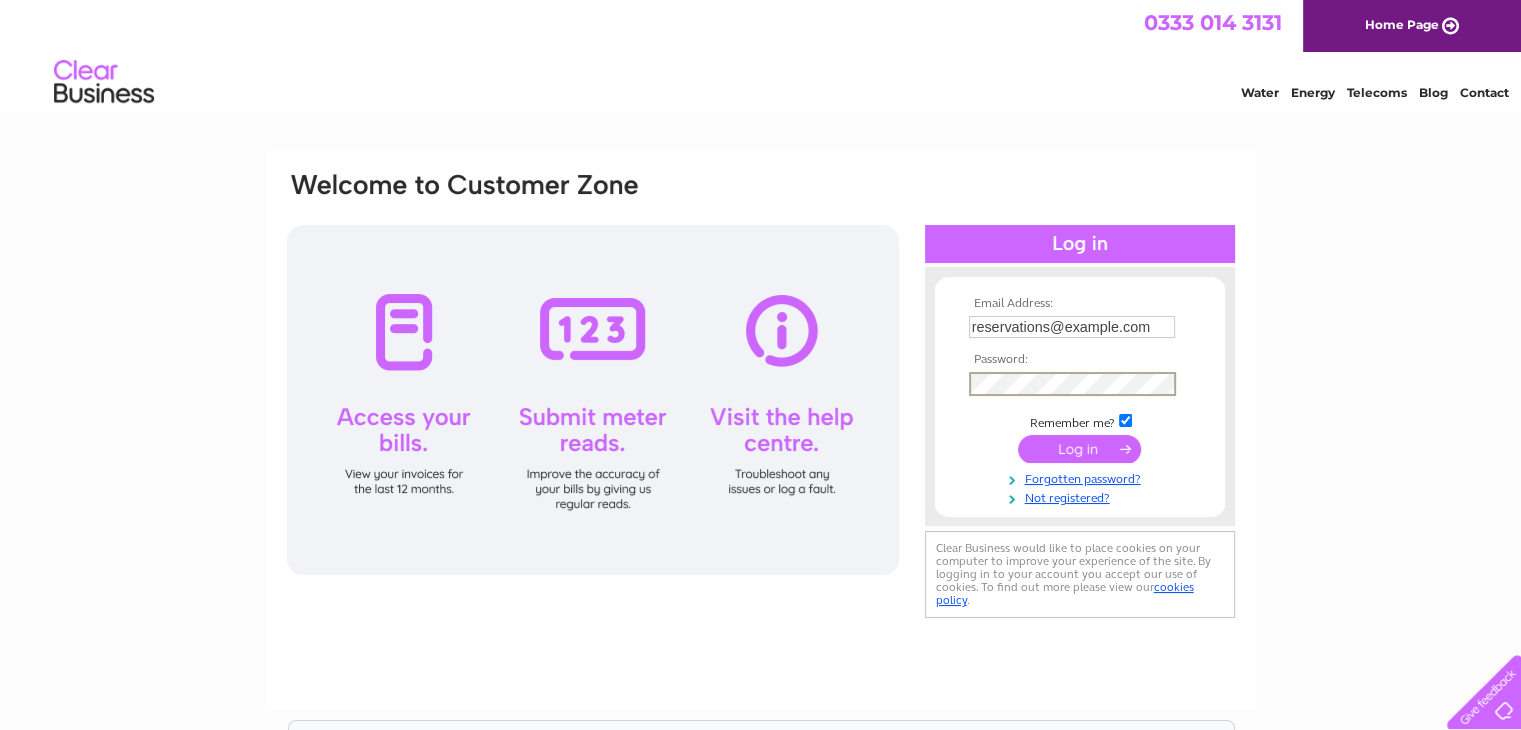 click at bounding box center (1079, 449) 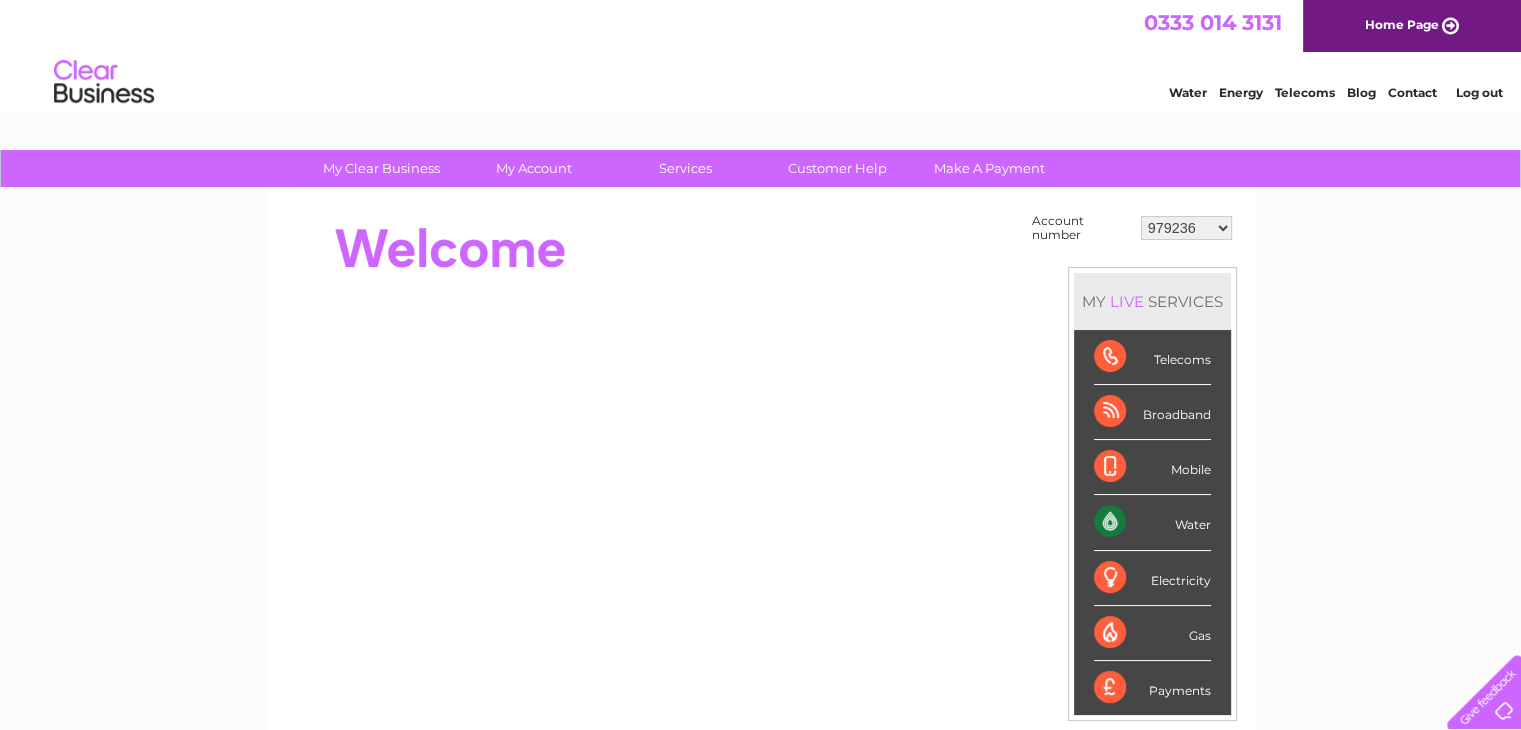 scroll, scrollTop: 0, scrollLeft: 0, axis: both 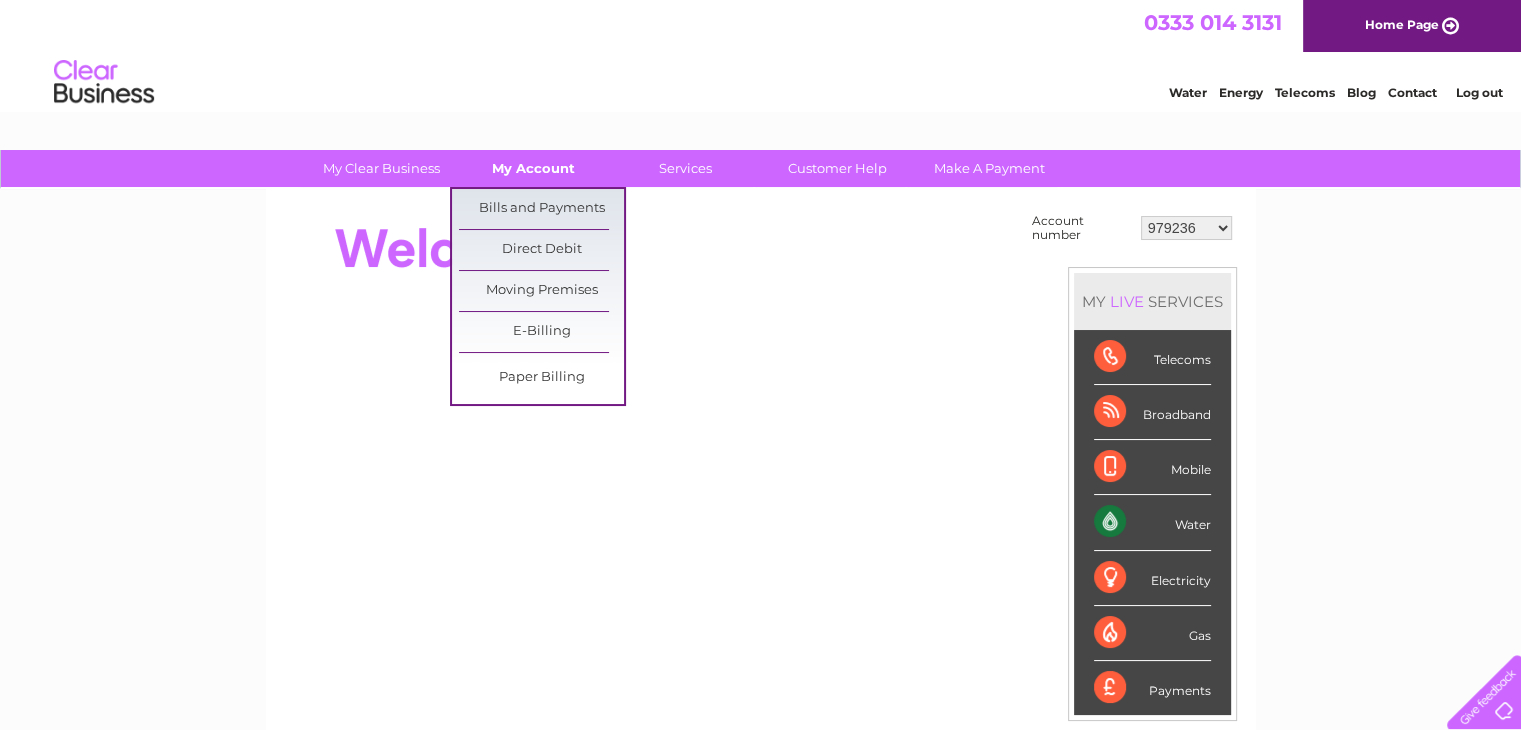 click on "My Account" at bounding box center [533, 168] 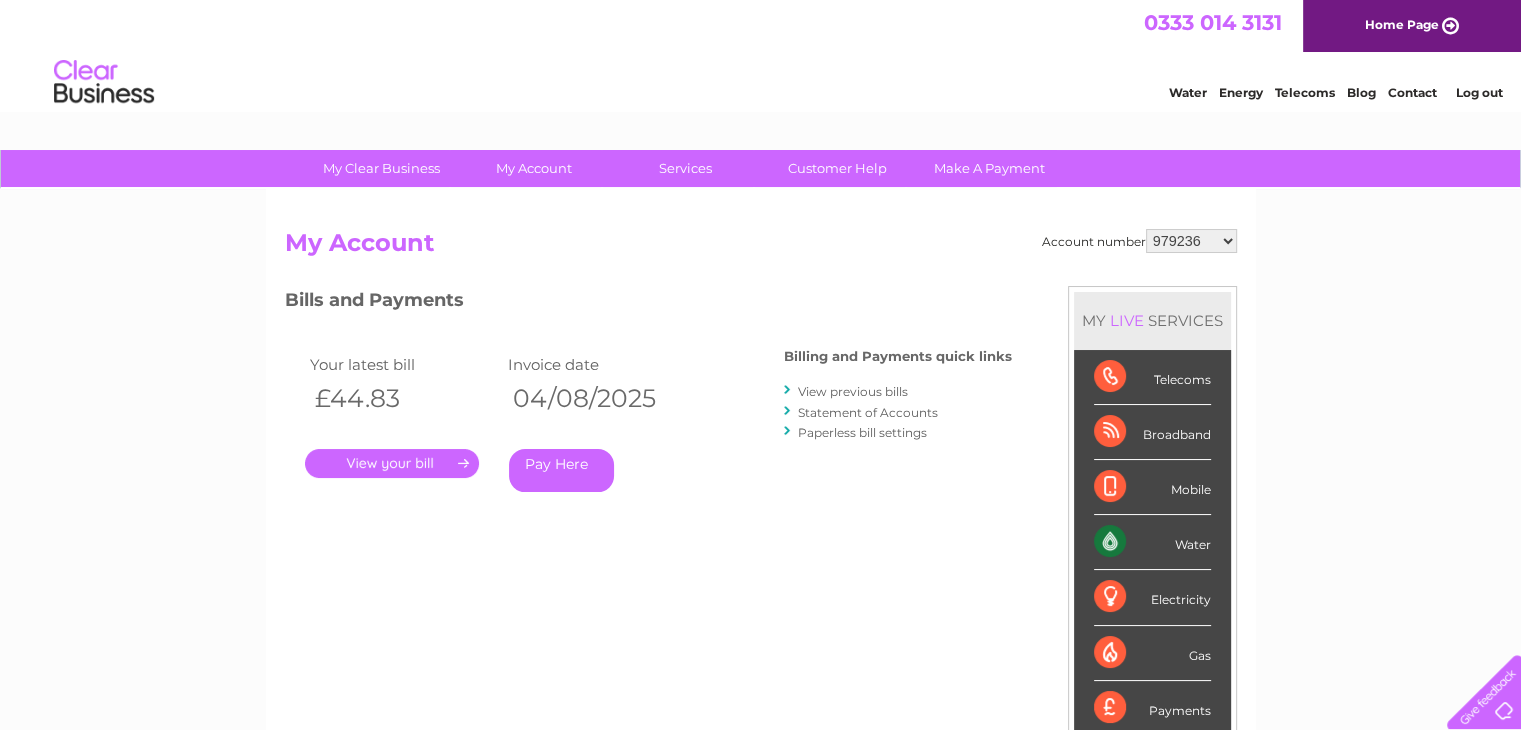 scroll, scrollTop: 0, scrollLeft: 0, axis: both 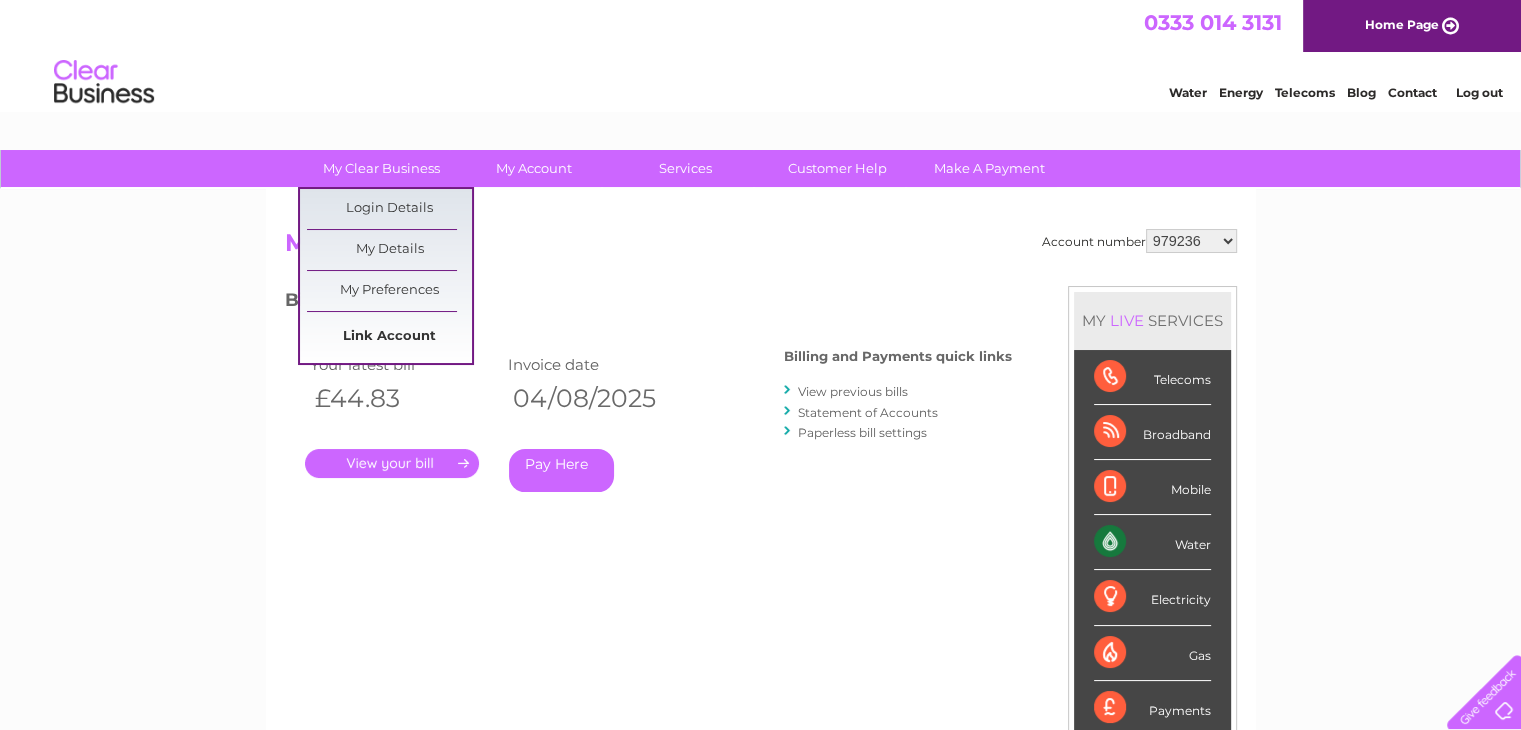 click on "Link Account" at bounding box center [389, 337] 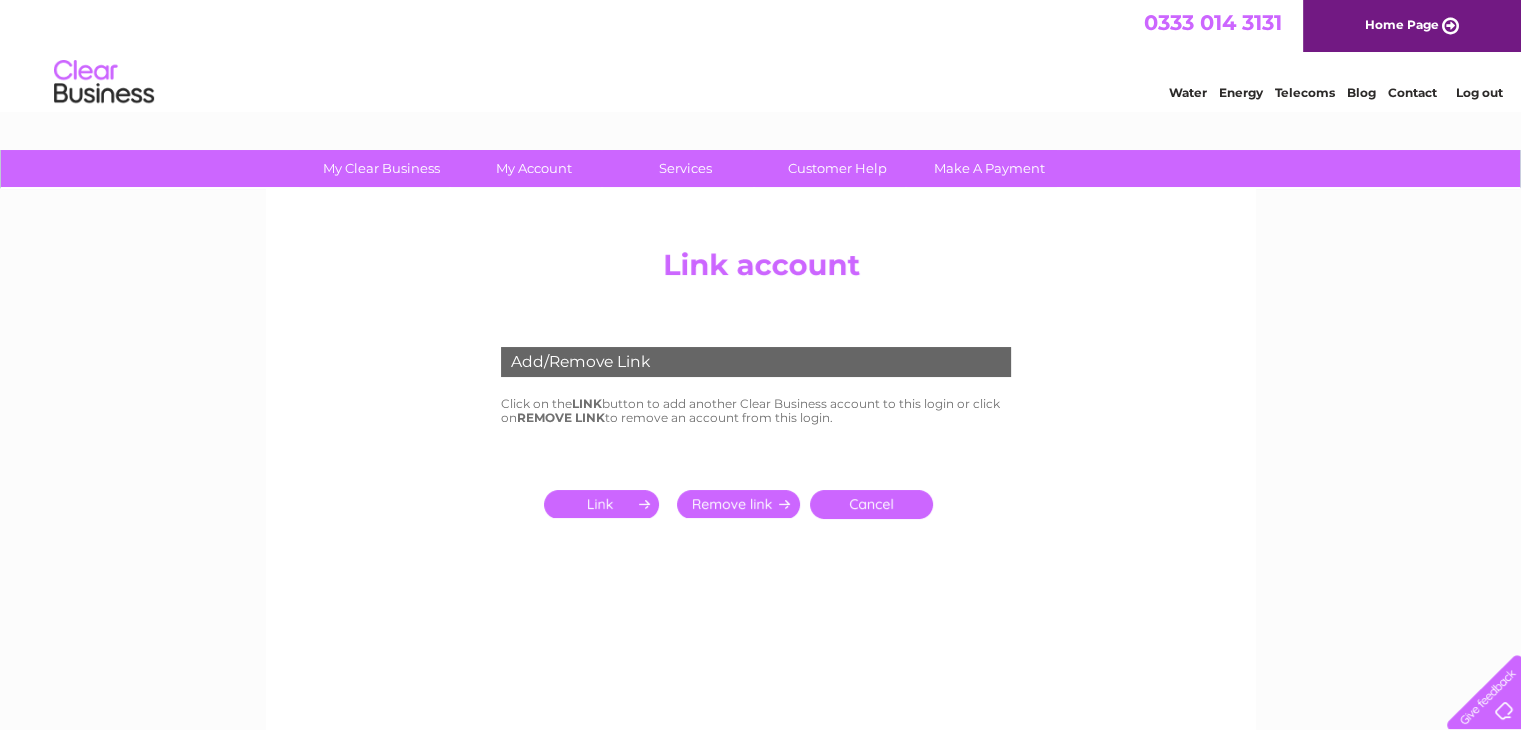 scroll, scrollTop: 0, scrollLeft: 0, axis: both 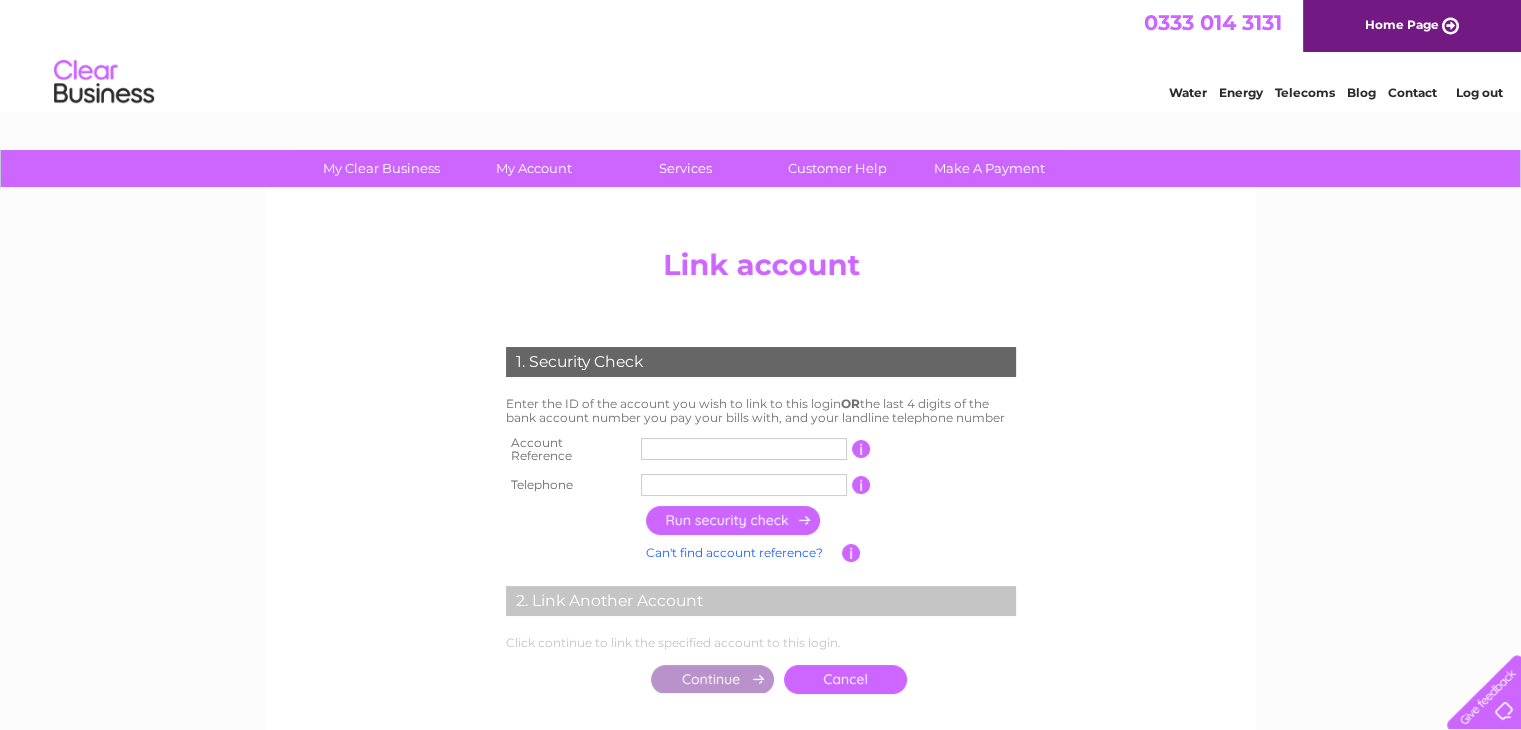 click at bounding box center [744, 449] 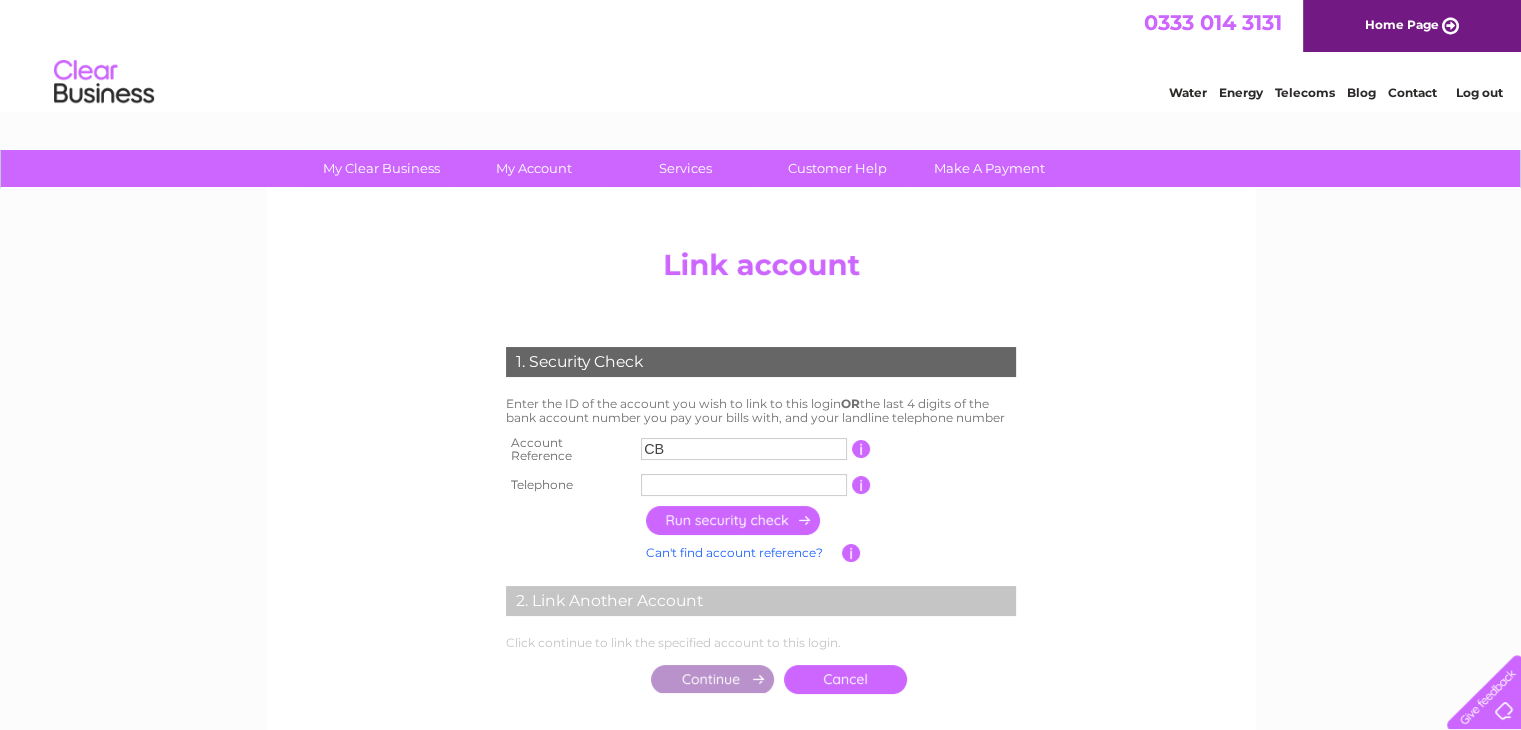 type on "C" 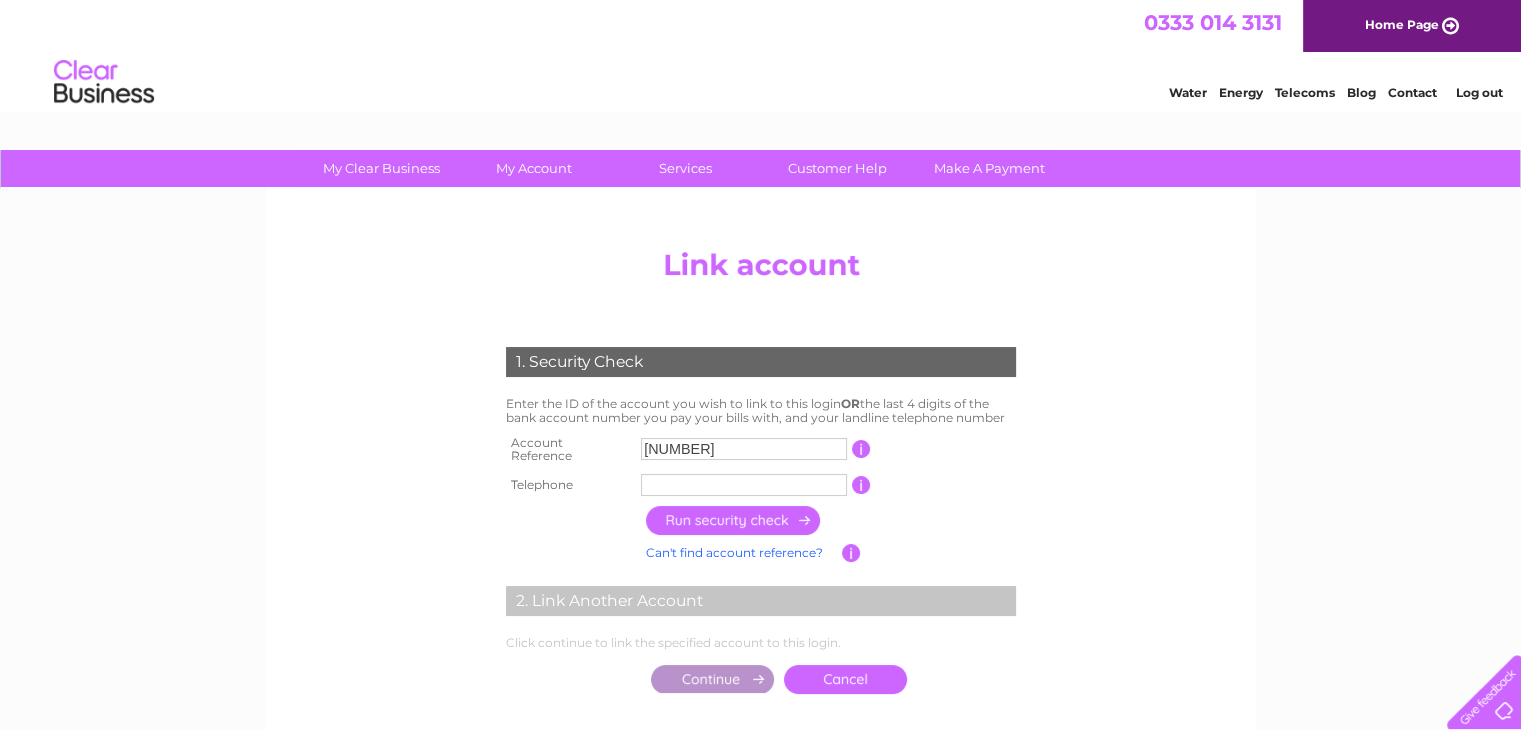 type on "1126608" 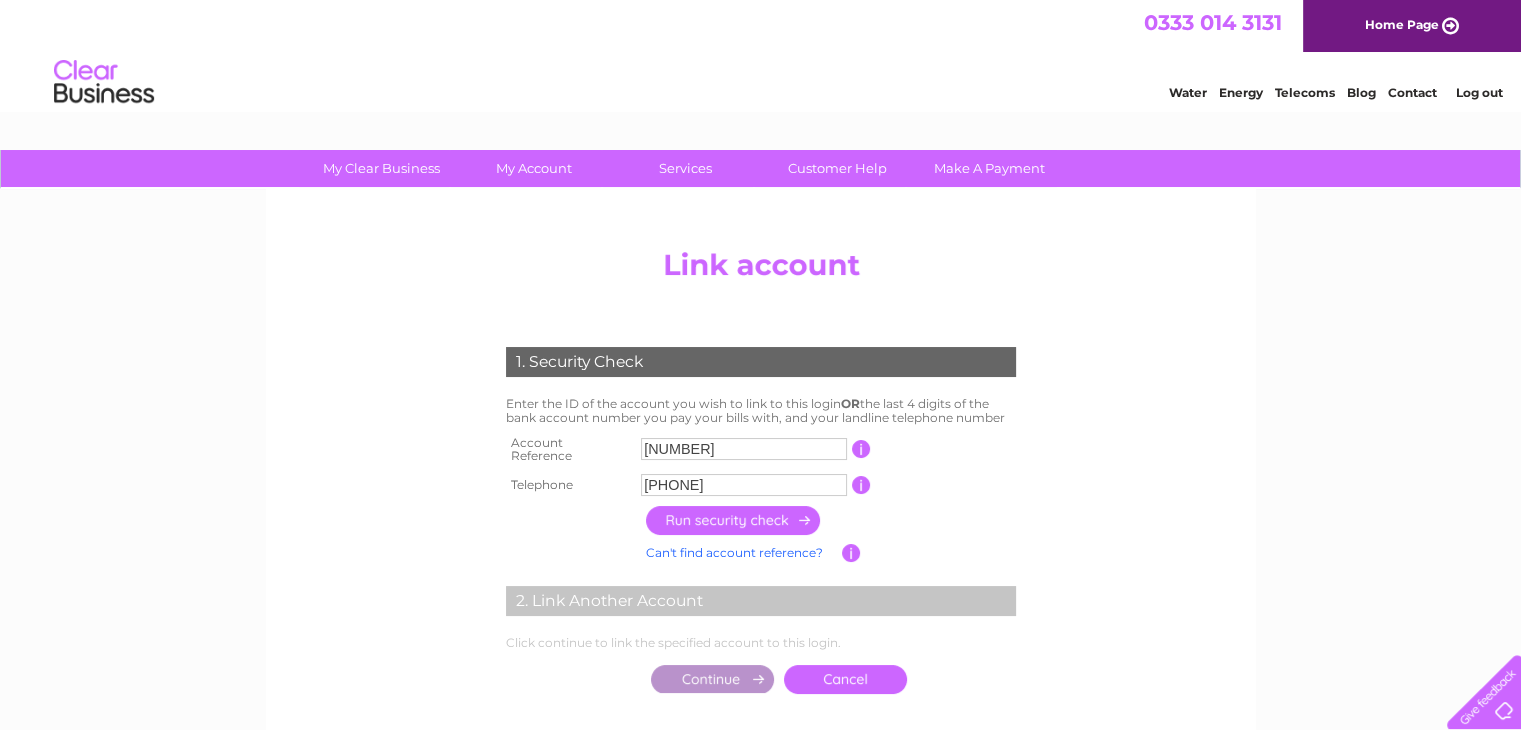 type on "07742023951" 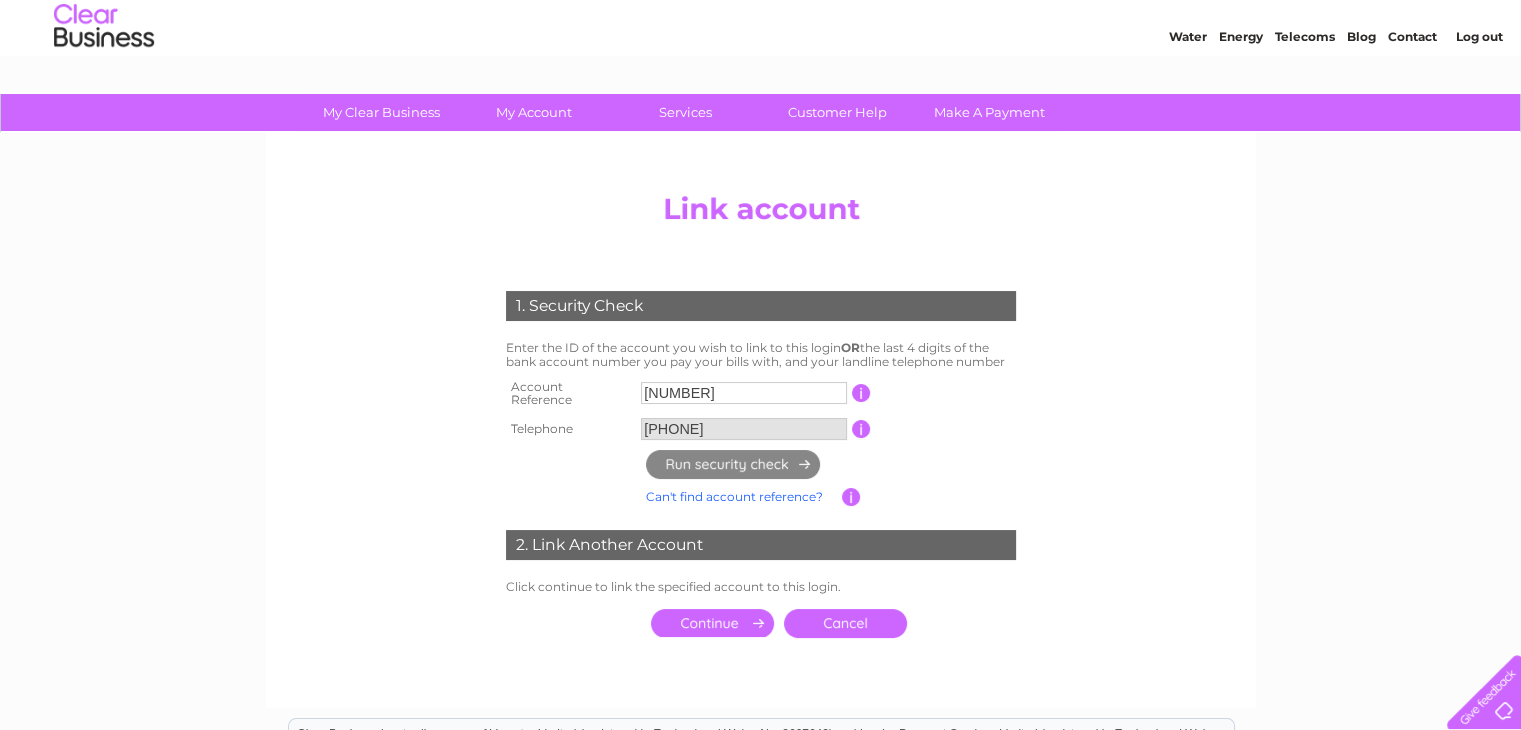 scroll, scrollTop: 100, scrollLeft: 0, axis: vertical 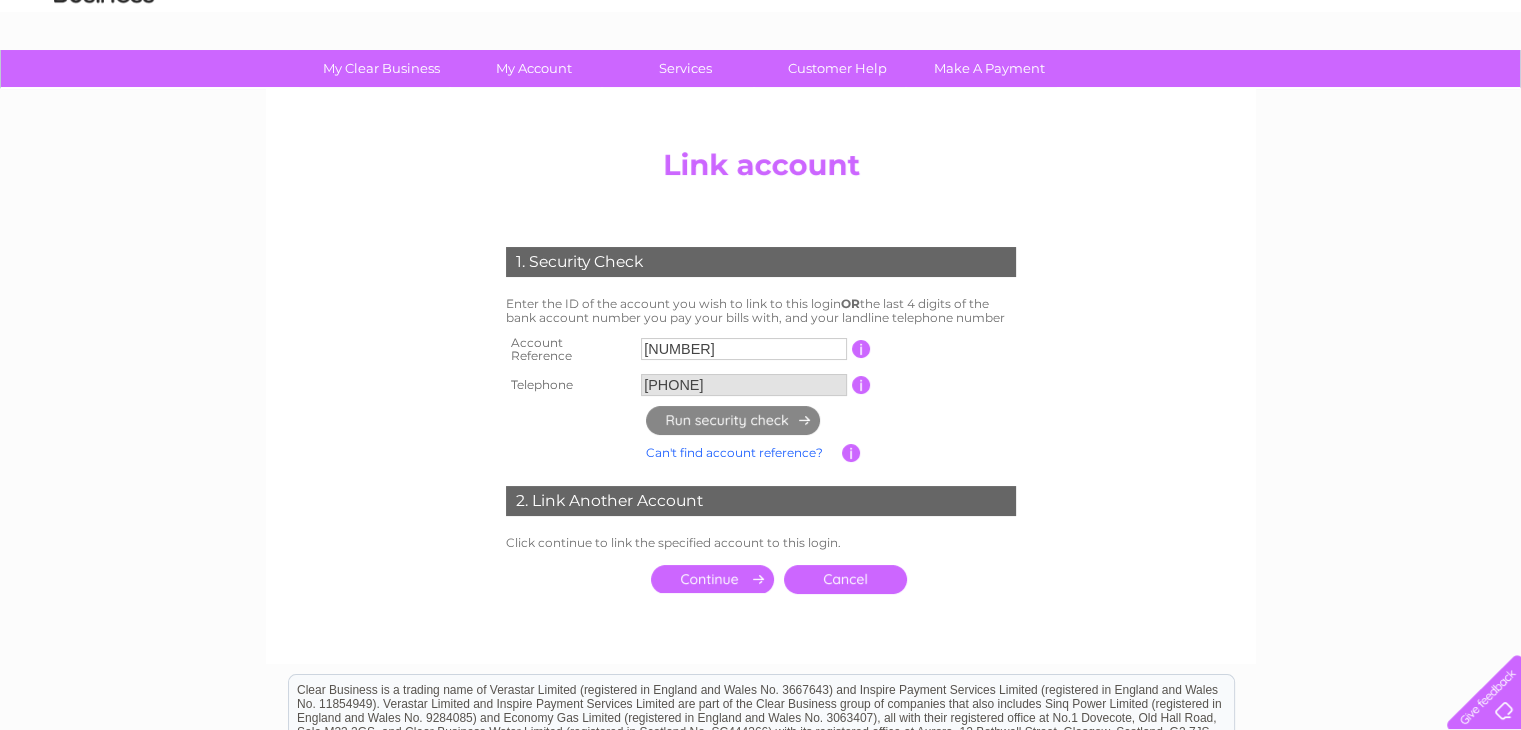 click at bounding box center [712, 579] 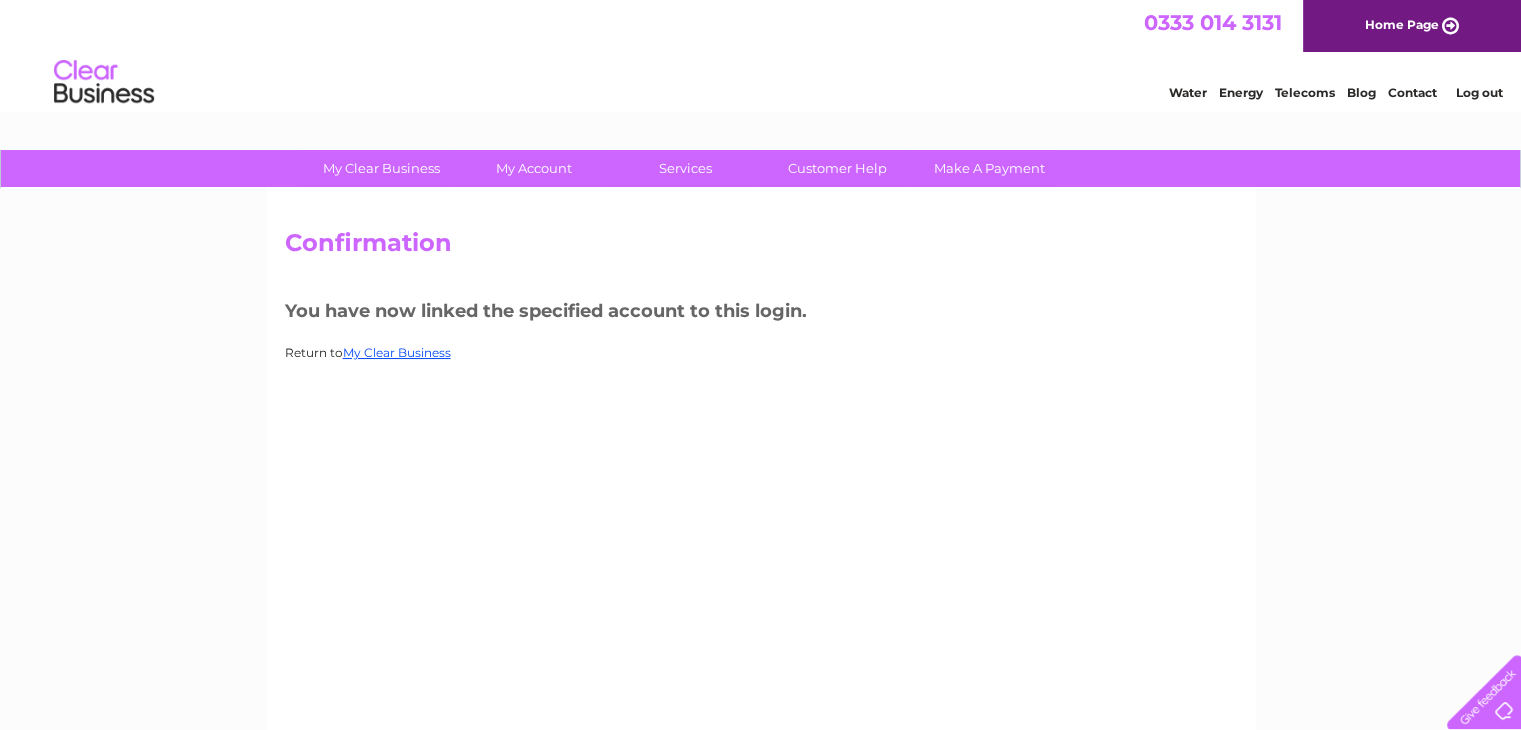 scroll, scrollTop: 0, scrollLeft: 0, axis: both 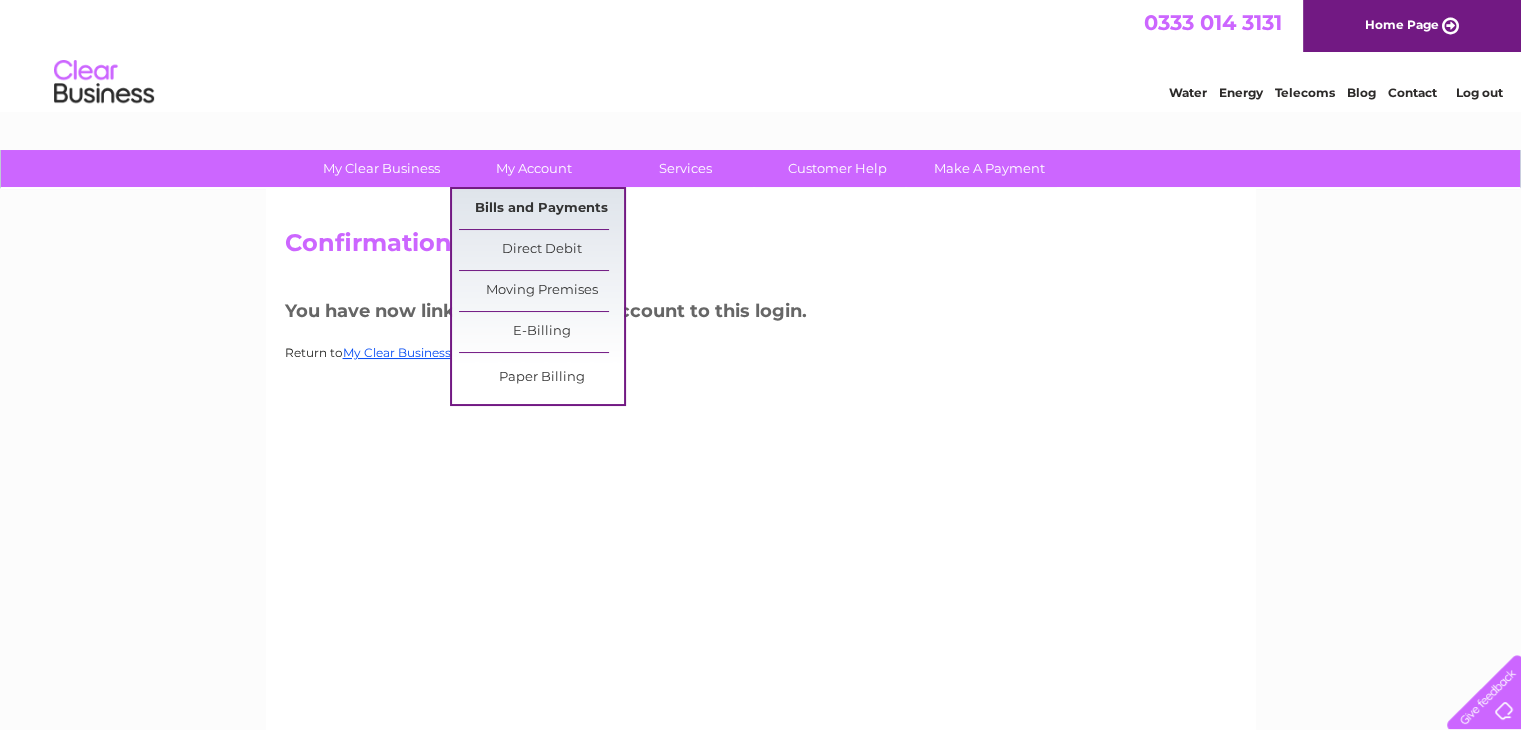 click on "Bills and Payments" at bounding box center [541, 209] 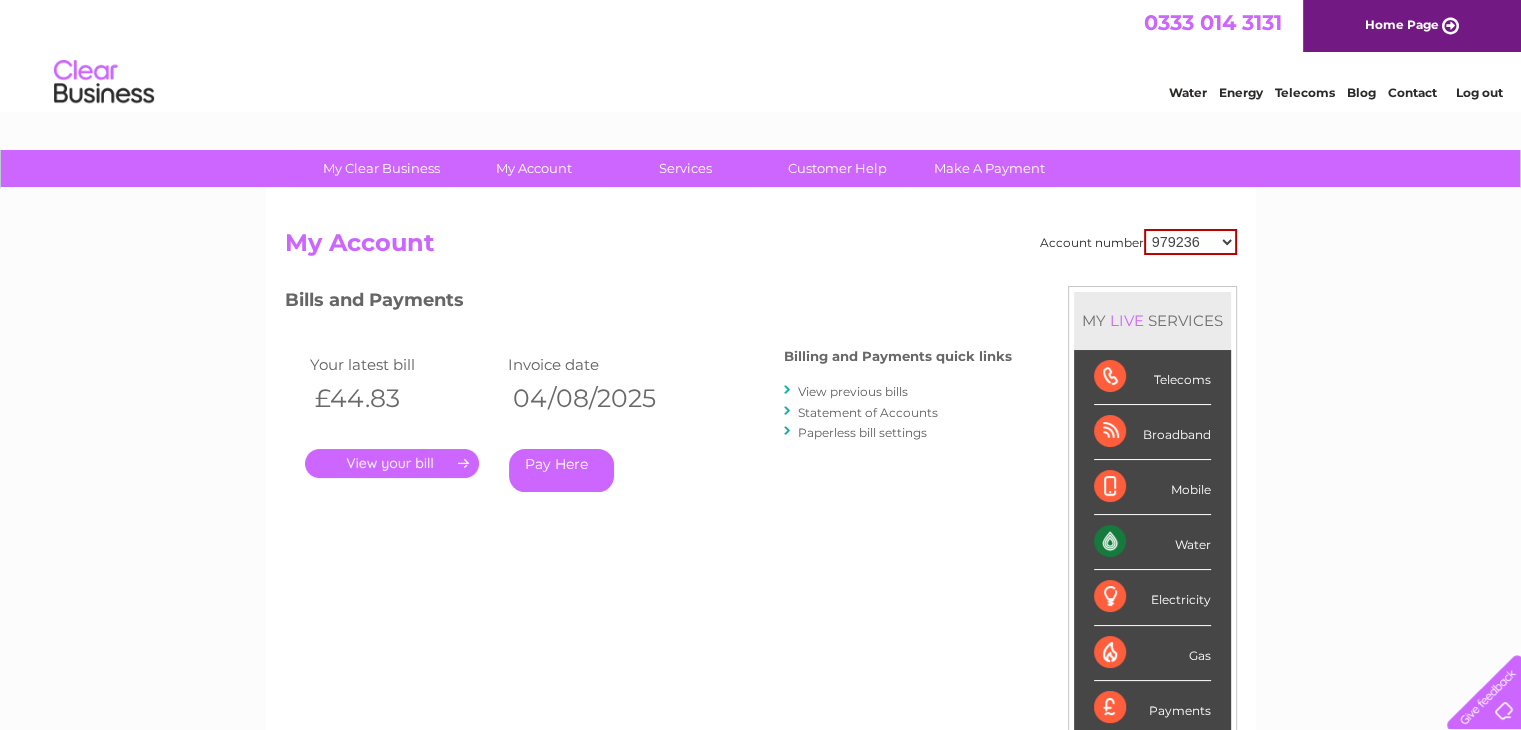 scroll, scrollTop: 0, scrollLeft: 0, axis: both 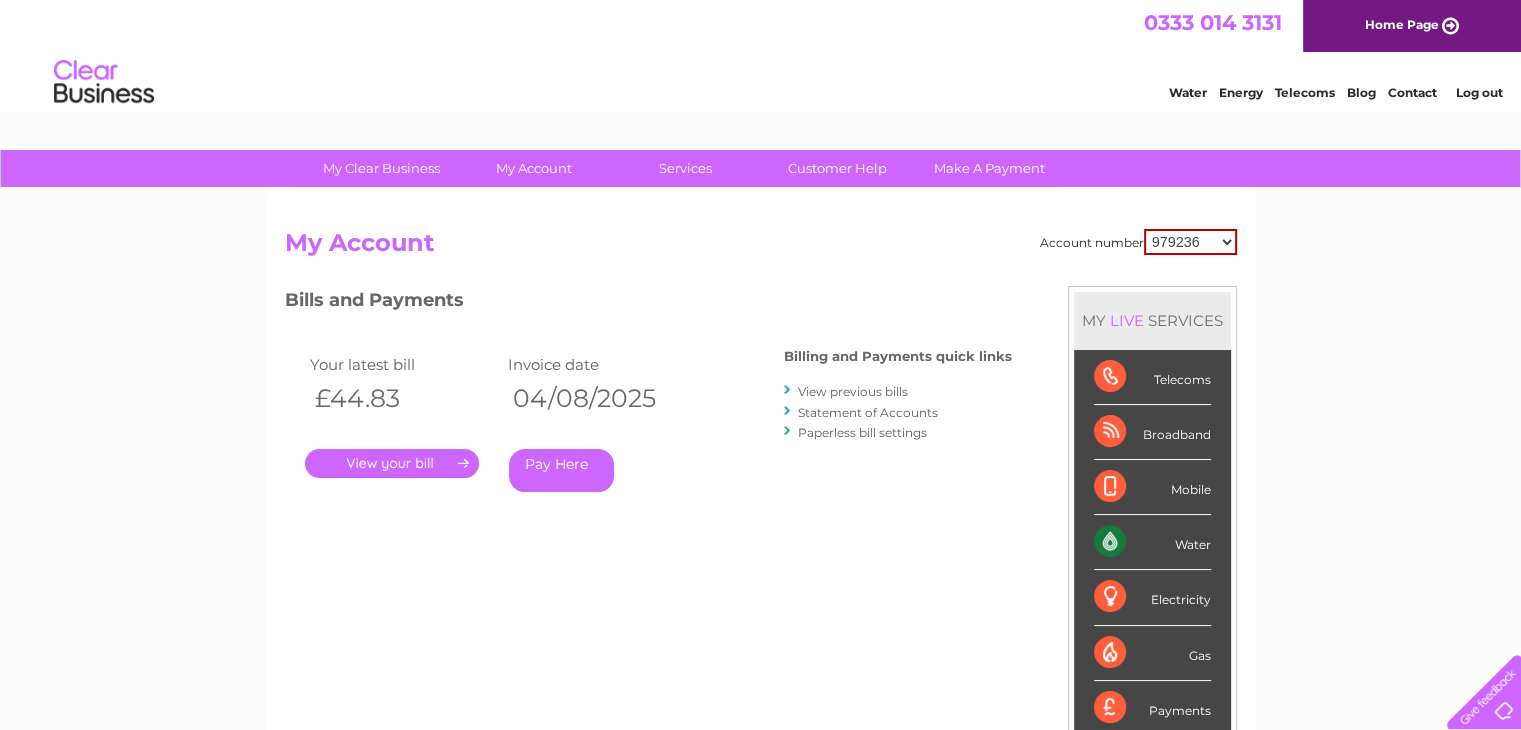 select on "1126608" 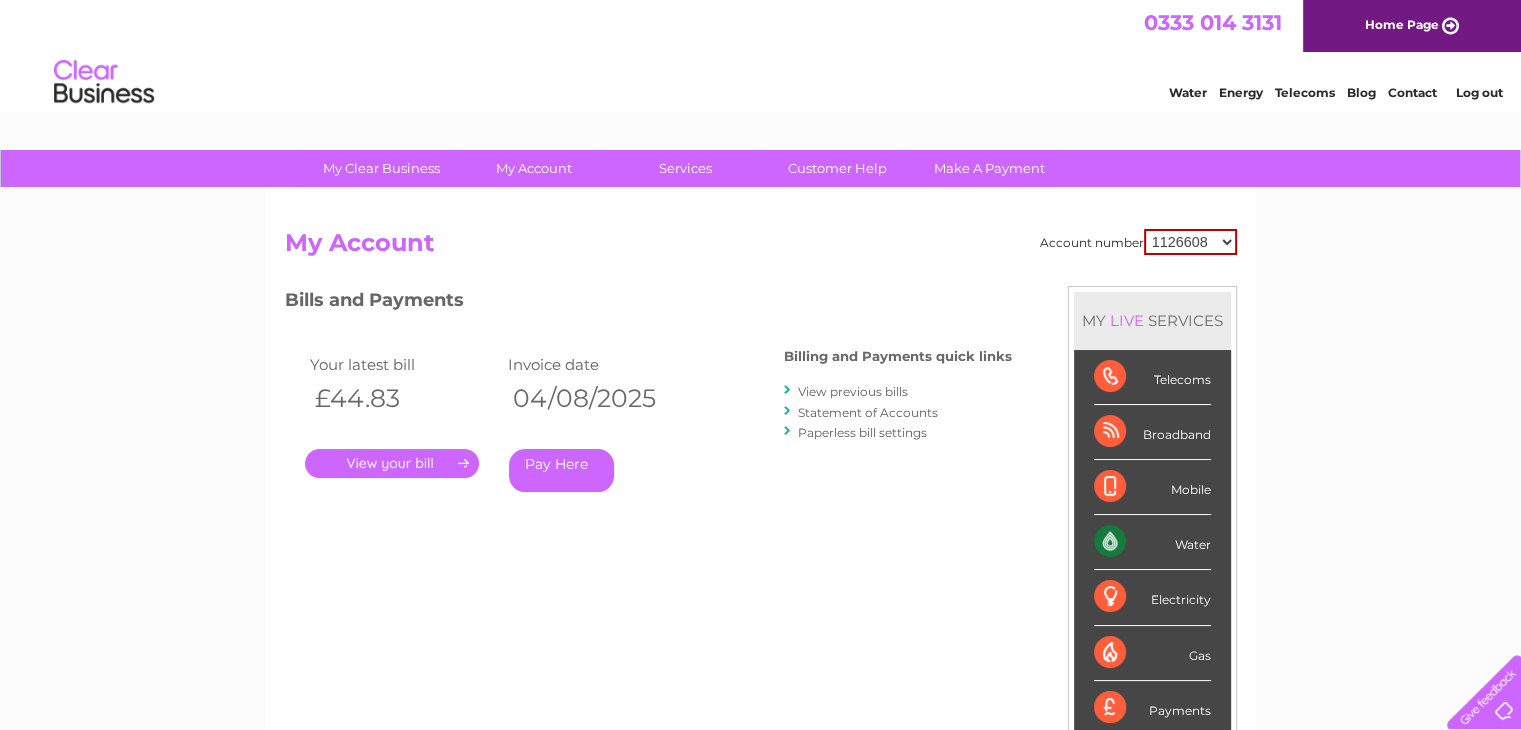 click on "979236
989531
989532
989533
1126608
1142314
30280968
30306267
30308410" at bounding box center (1190, 242) 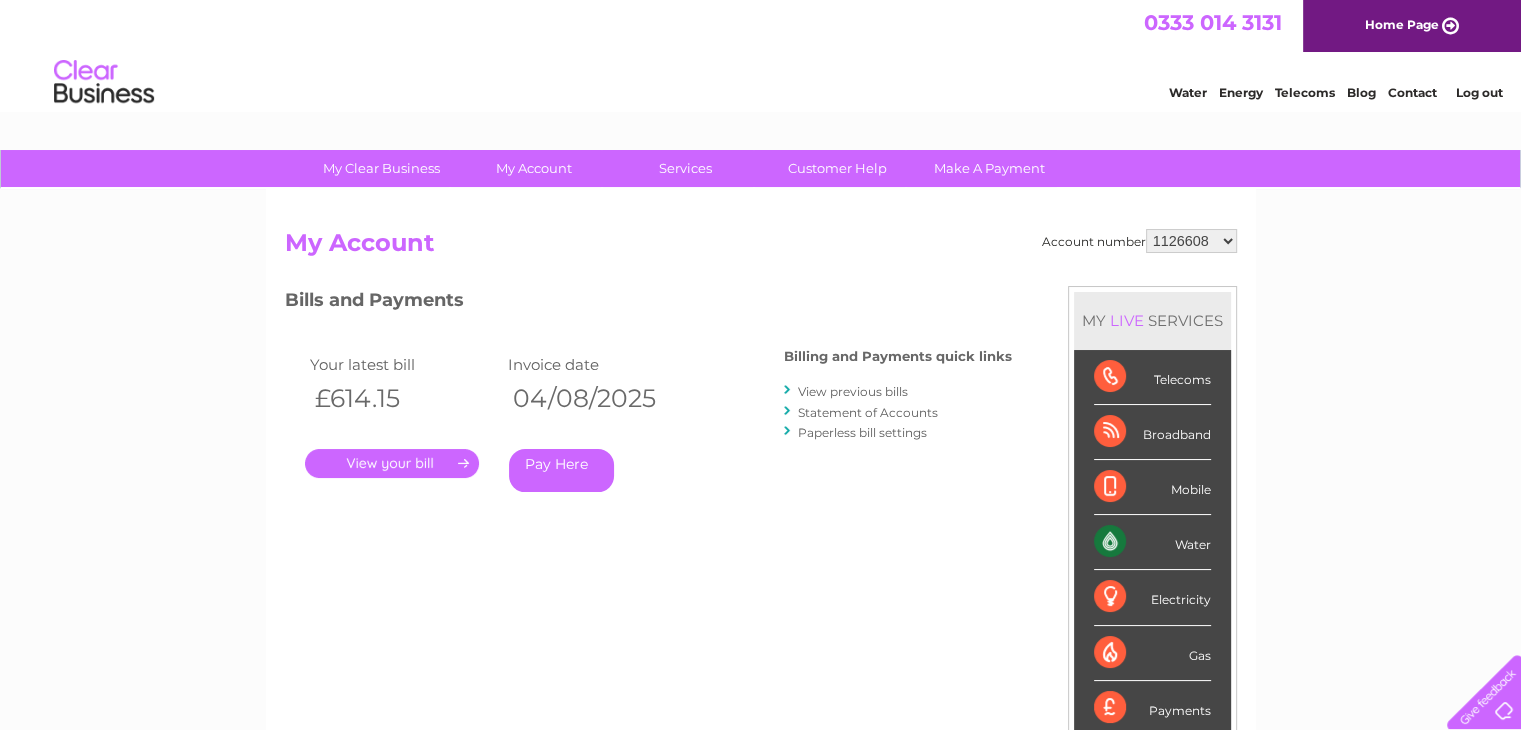 scroll, scrollTop: 0, scrollLeft: 0, axis: both 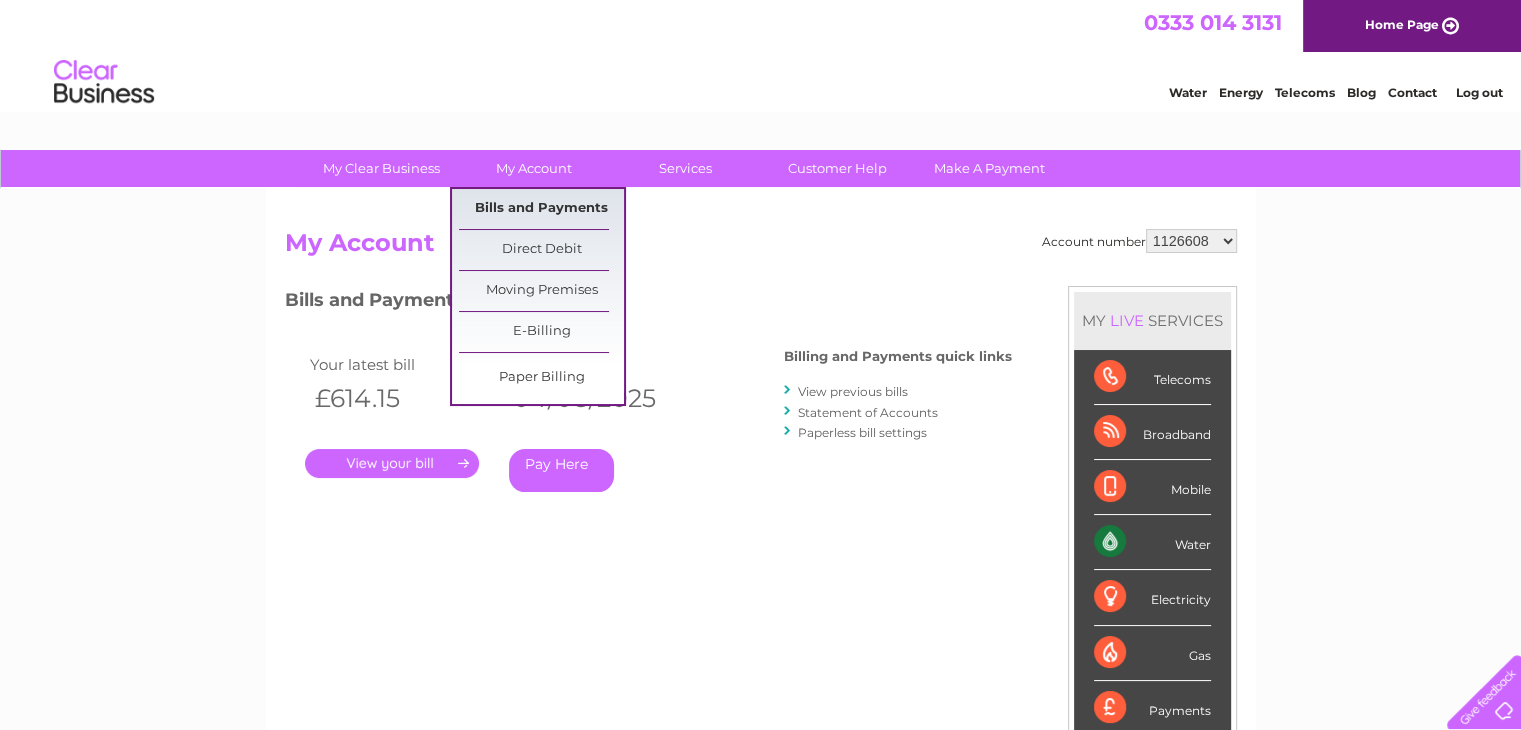 click on "Bills and Payments" at bounding box center [541, 209] 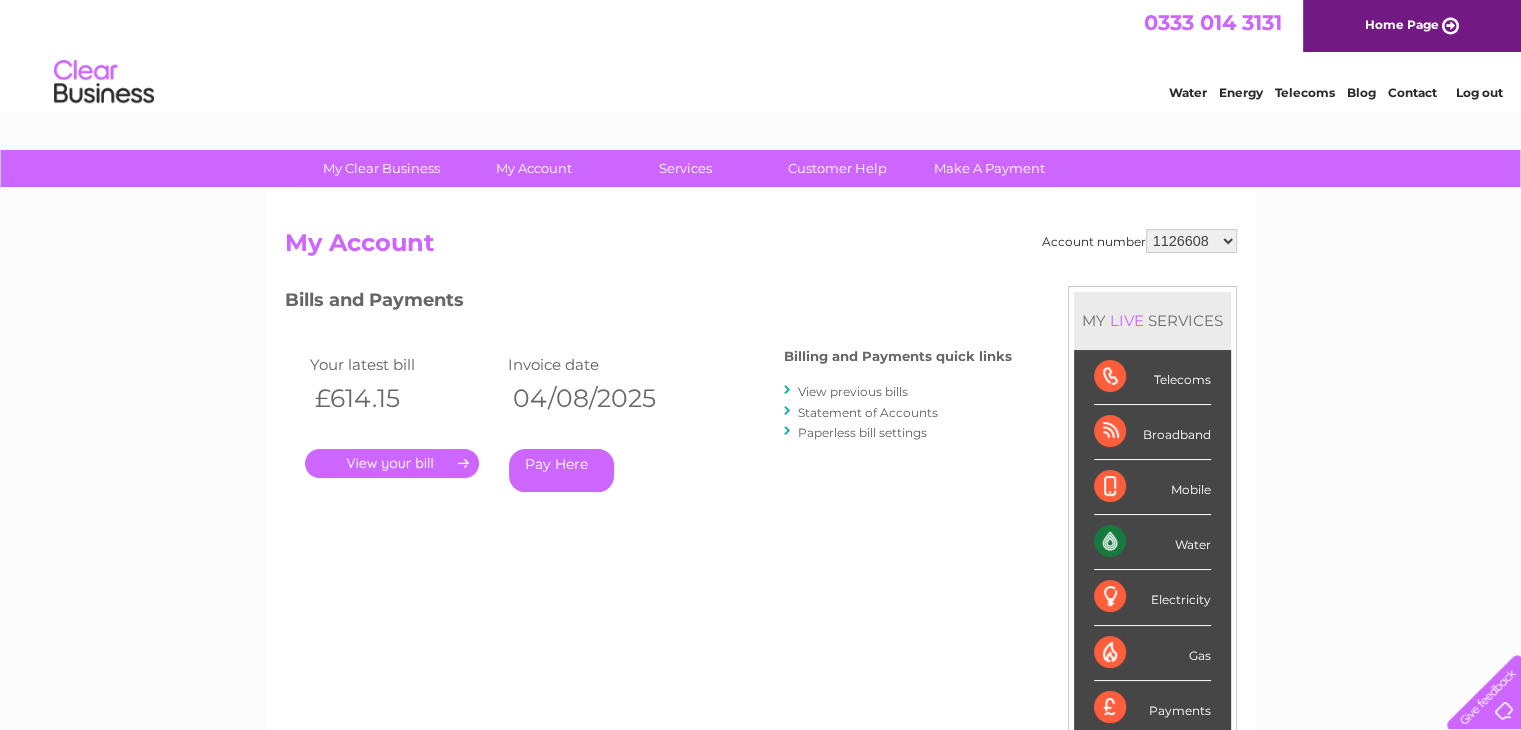 scroll, scrollTop: 0, scrollLeft: 0, axis: both 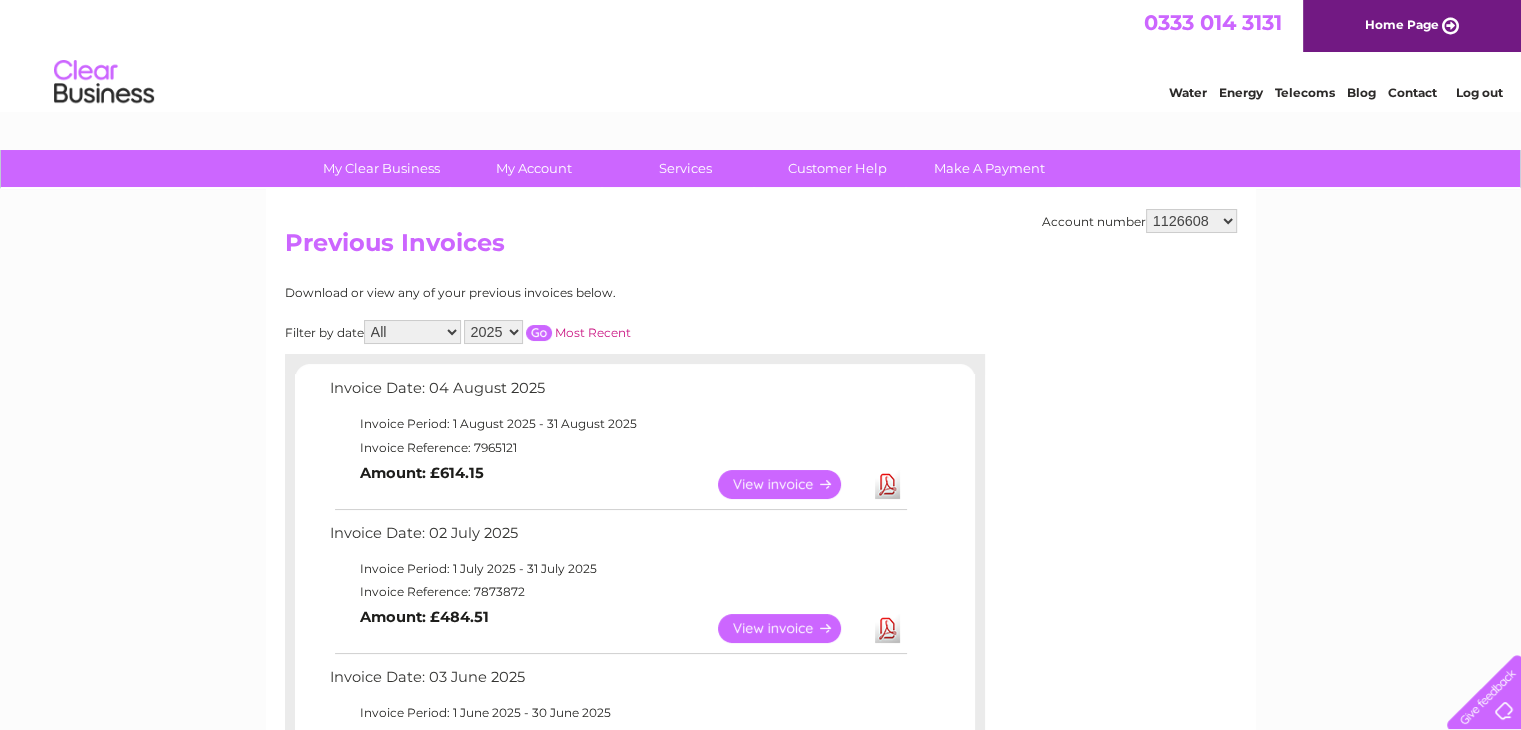 click on "Contact" at bounding box center [1412, 92] 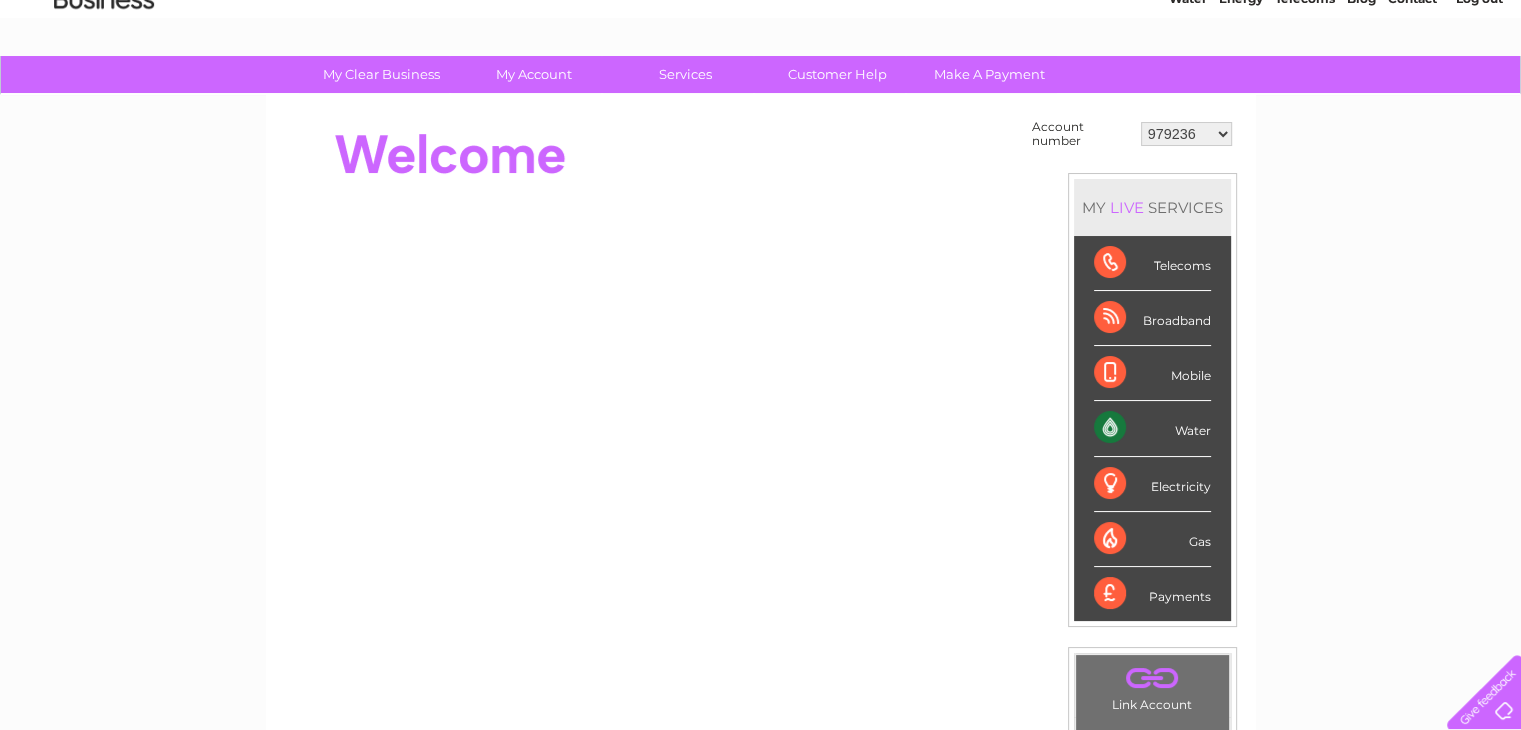 scroll, scrollTop: 0, scrollLeft: 0, axis: both 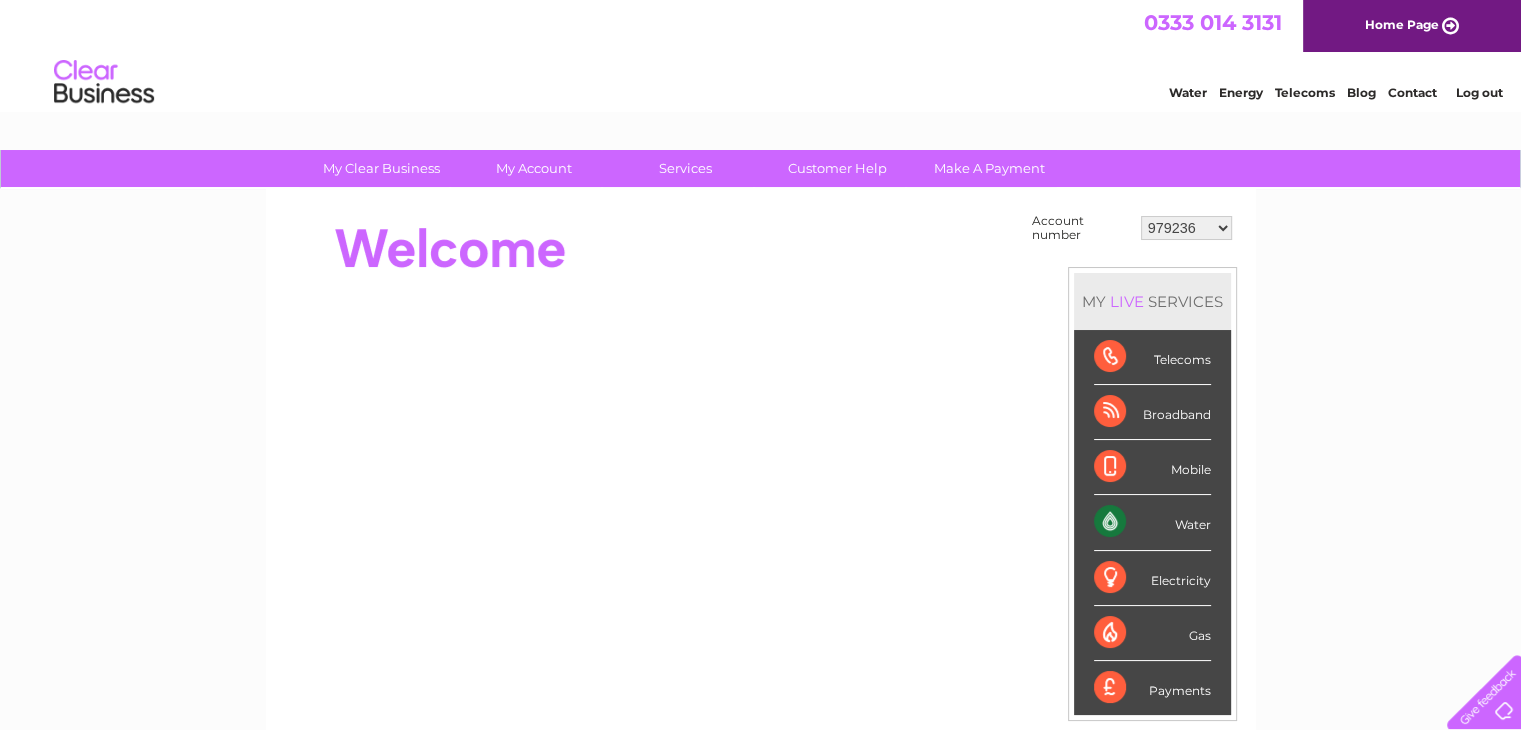 click on "Contact" at bounding box center (1412, 92) 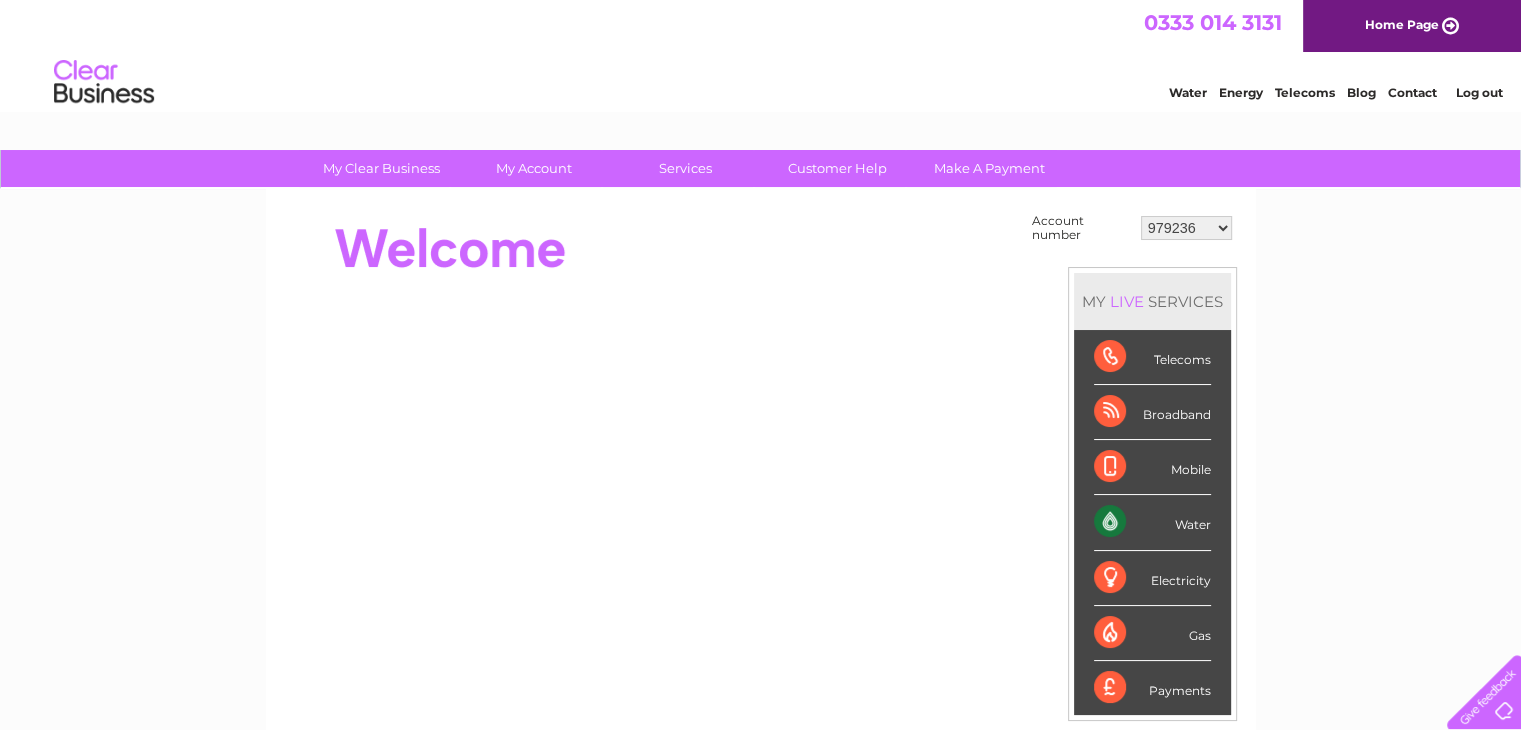 scroll, scrollTop: 0, scrollLeft: 0, axis: both 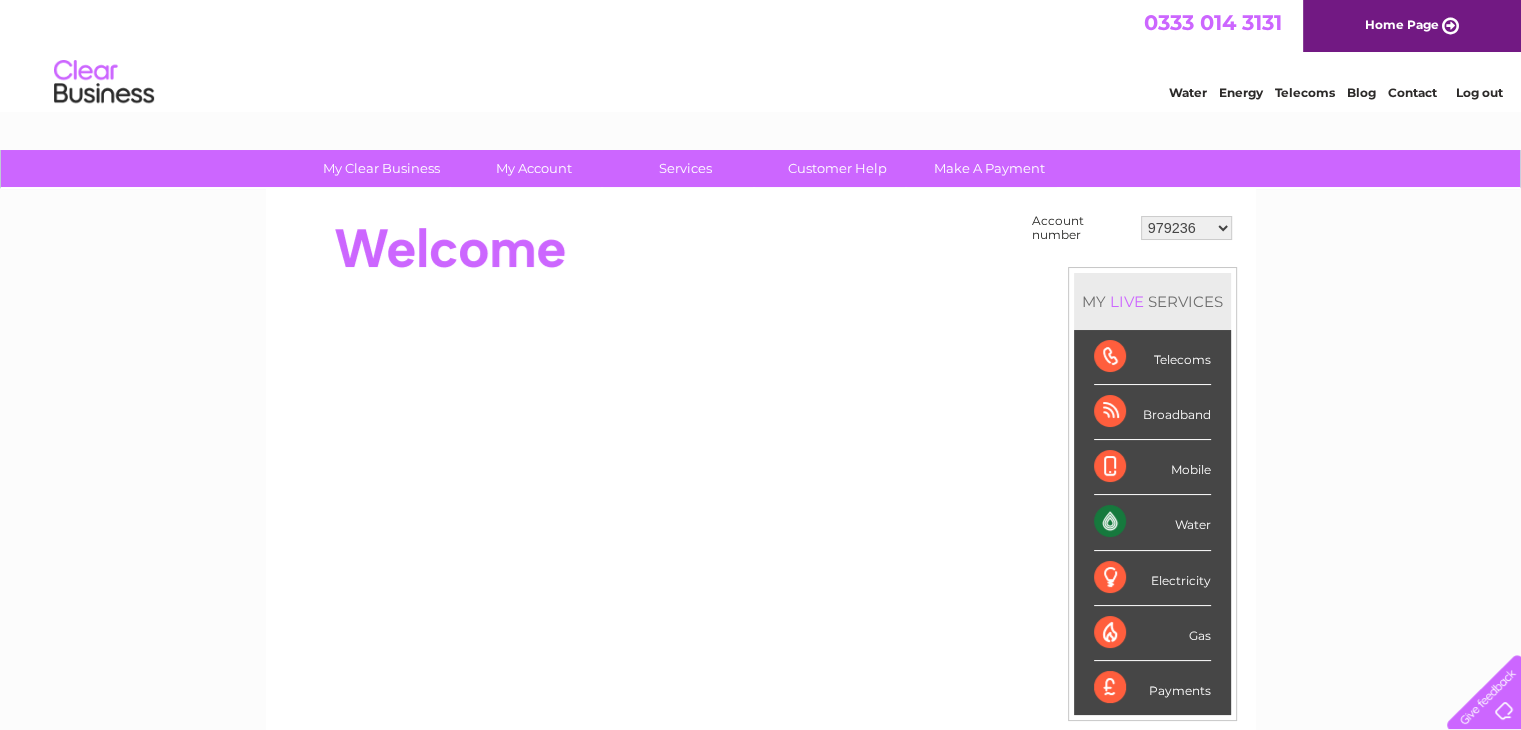 click on "979236
989531
989532
989533
1126608
1142314
30280968
30306267
30308410" at bounding box center (1186, 228) 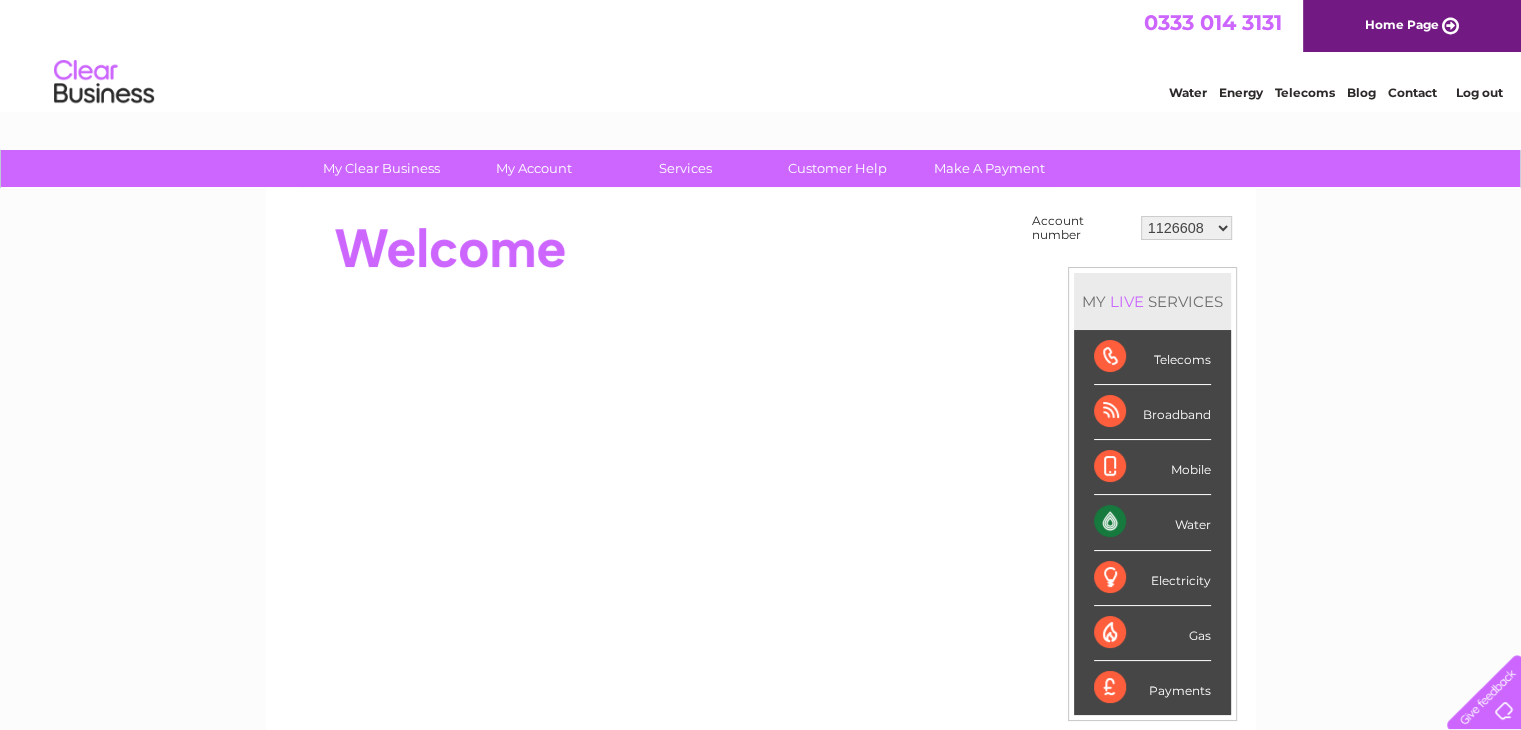 click on "979236
989531
989532
989533
1126608
1142314
30280968
30306267
30308410" at bounding box center (1186, 228) 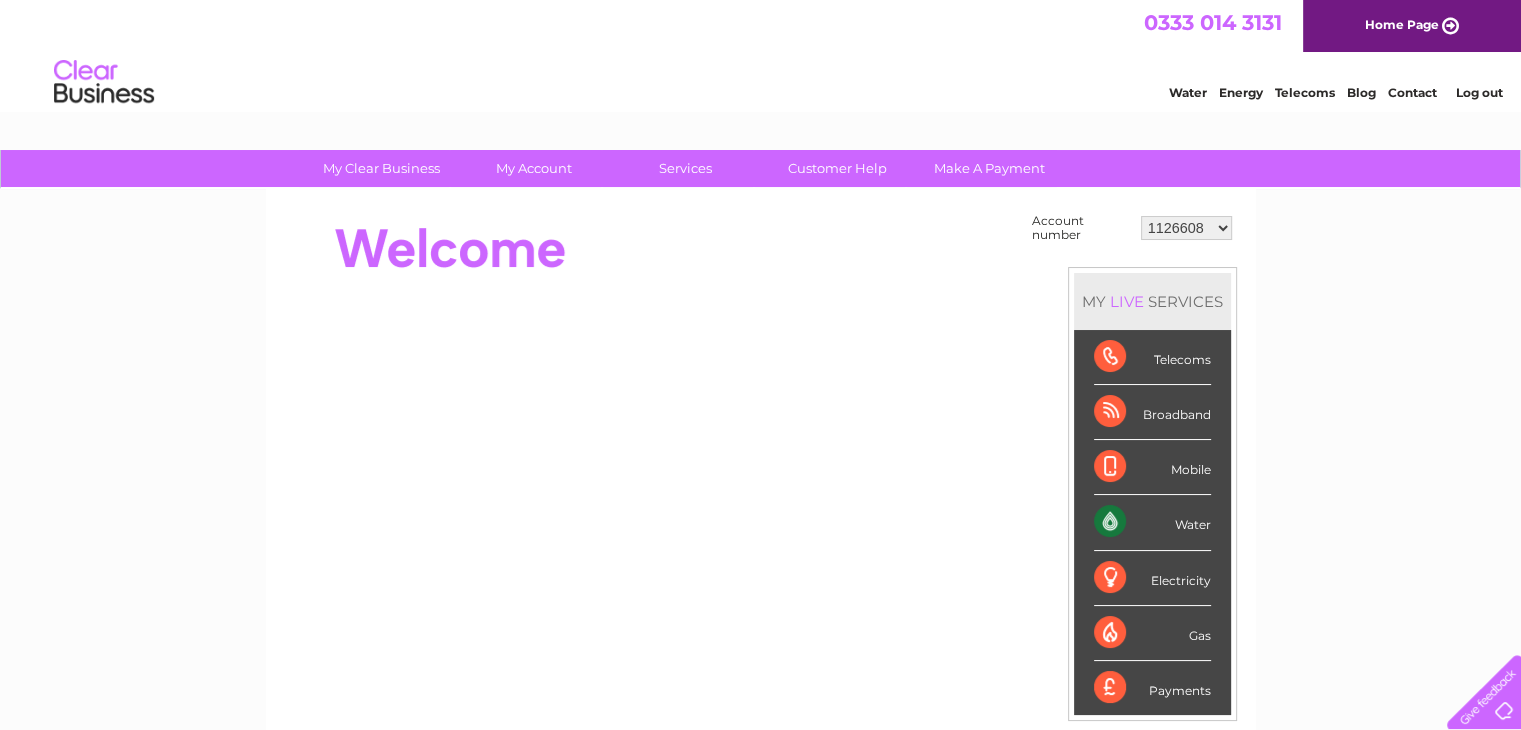 scroll, scrollTop: 0, scrollLeft: 0, axis: both 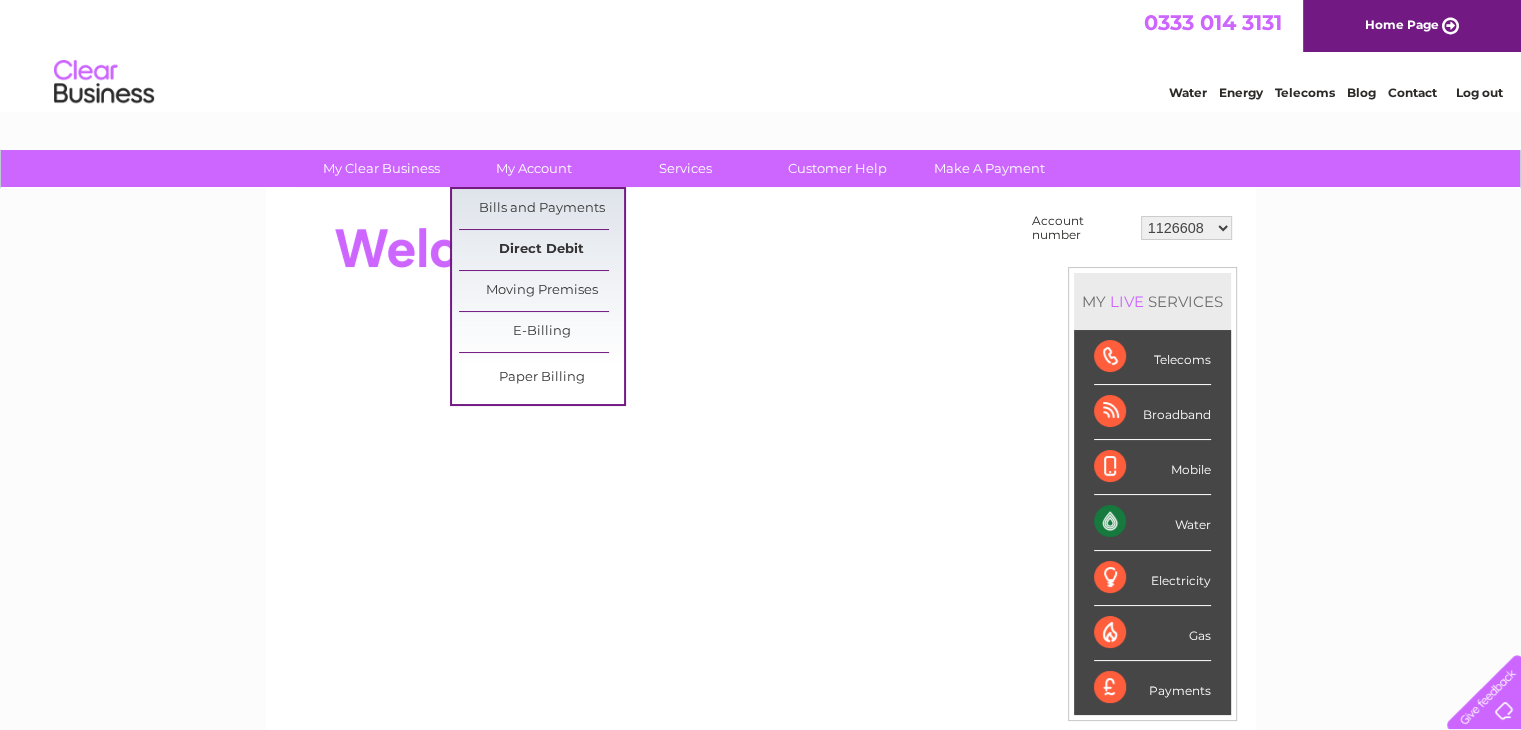 click on "Direct Debit" at bounding box center (541, 250) 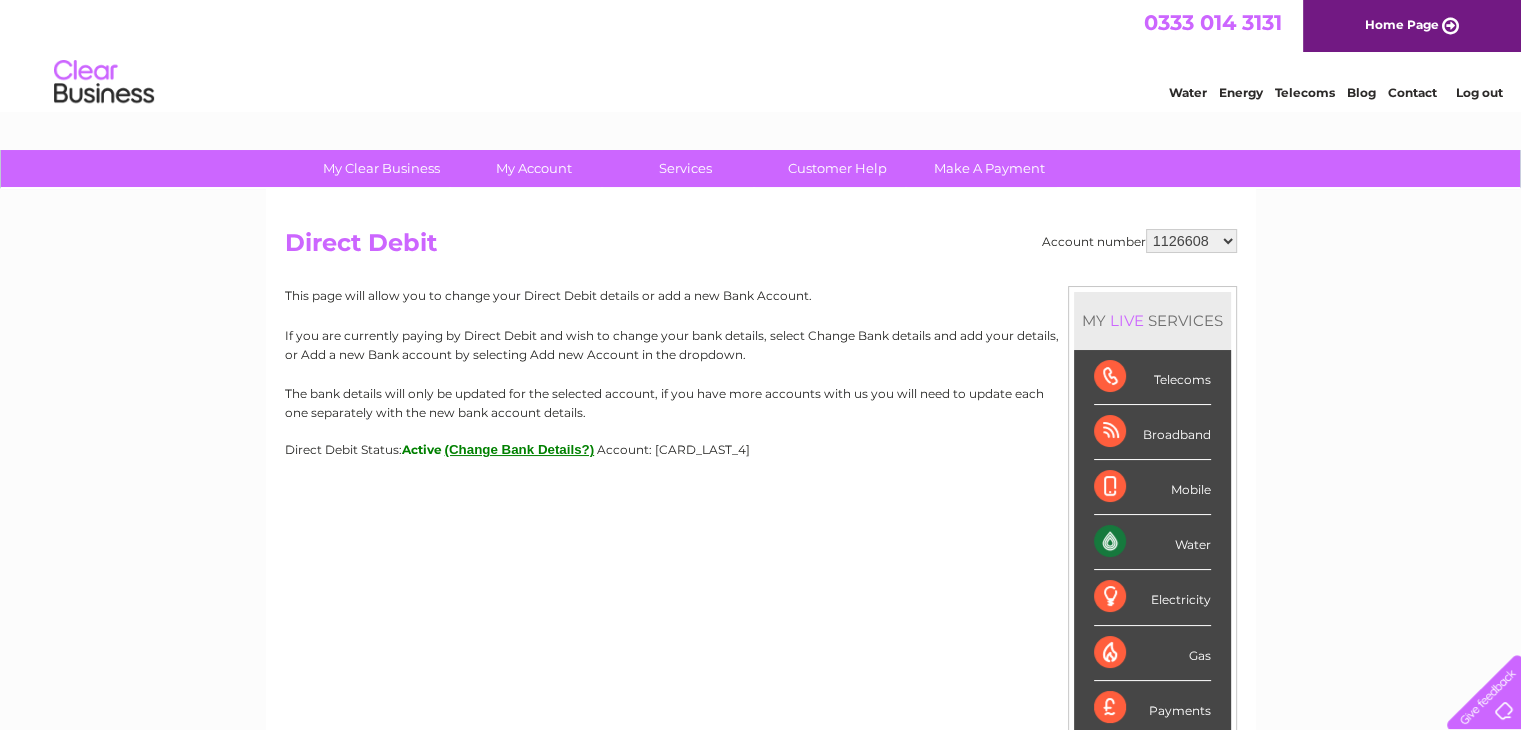 scroll, scrollTop: 0, scrollLeft: 0, axis: both 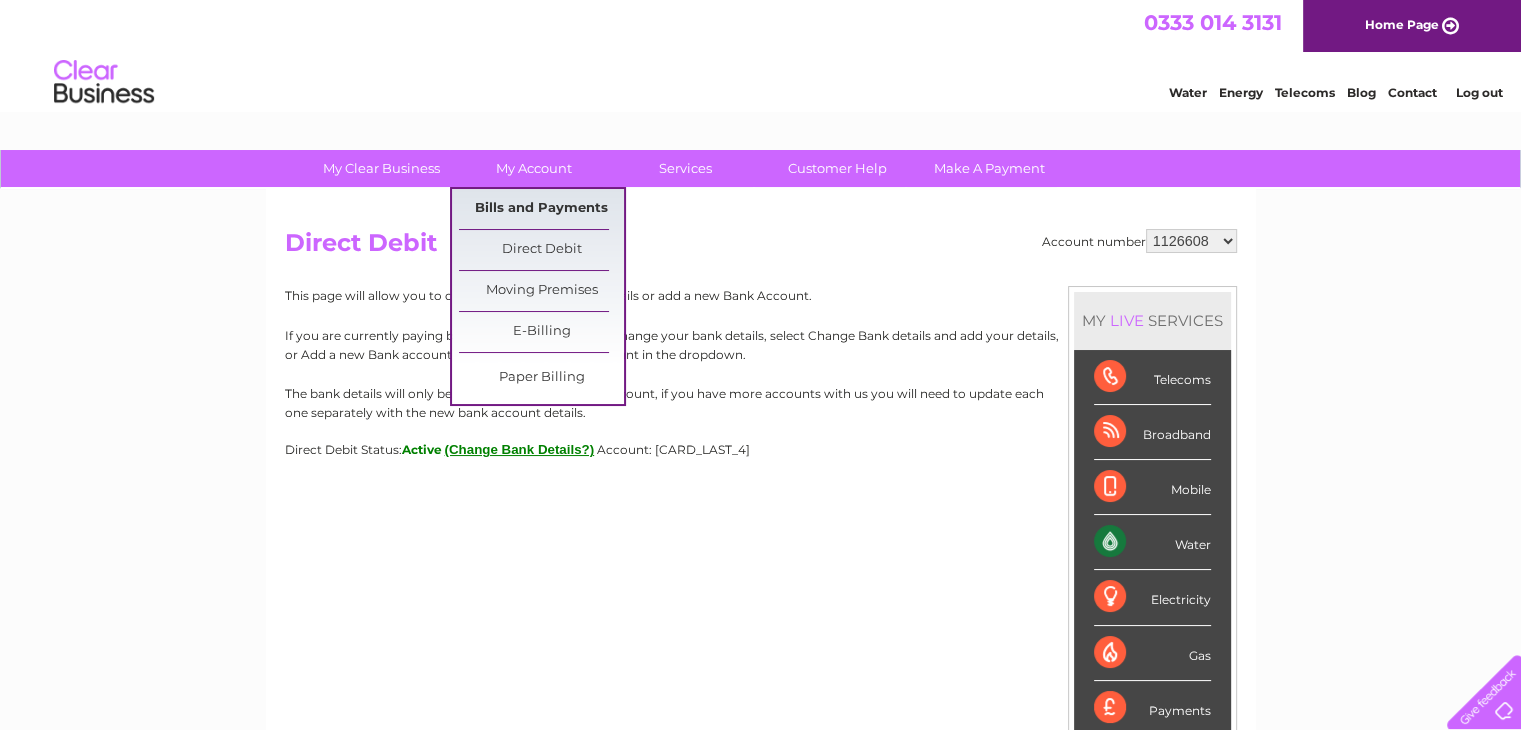 click on "Bills and Payments" at bounding box center (541, 209) 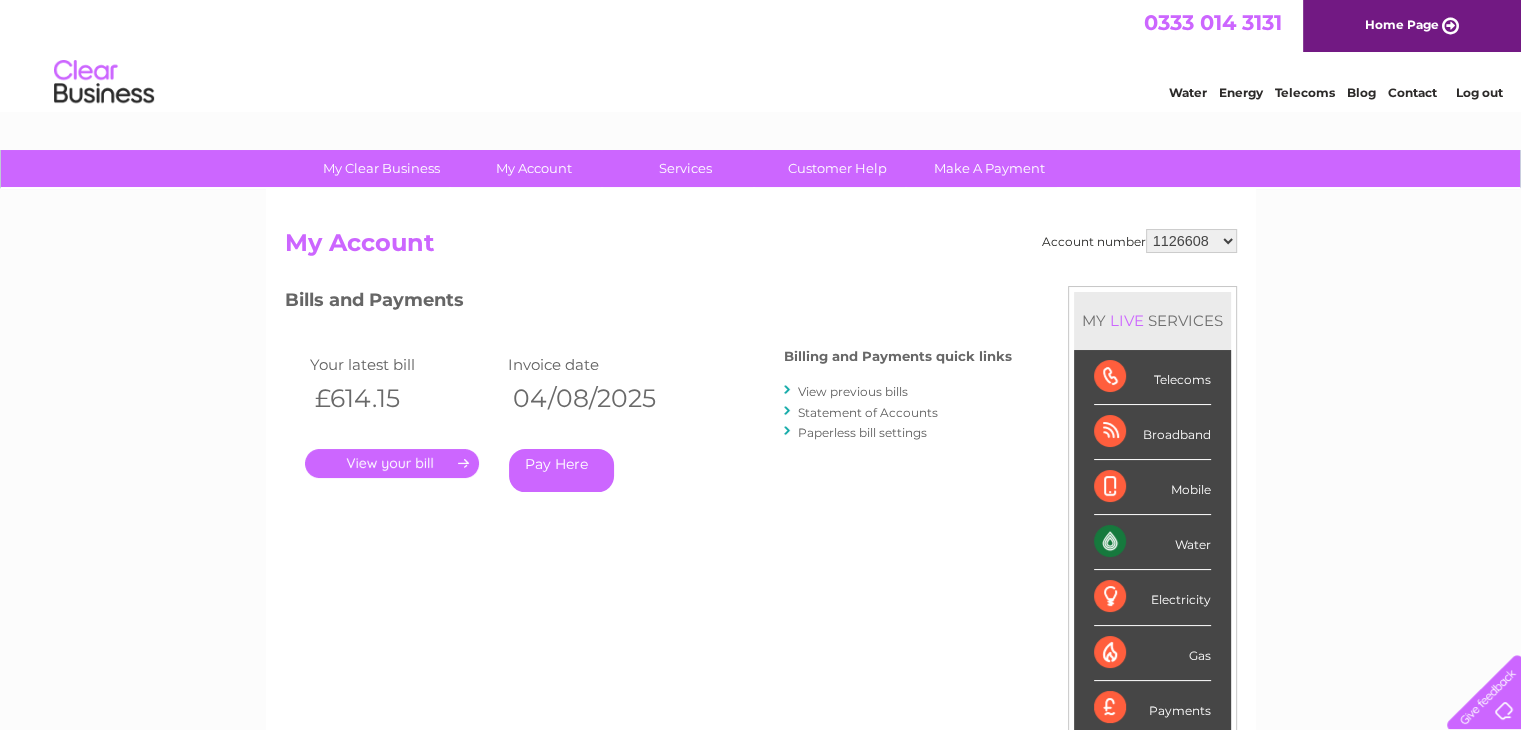 scroll, scrollTop: 0, scrollLeft: 0, axis: both 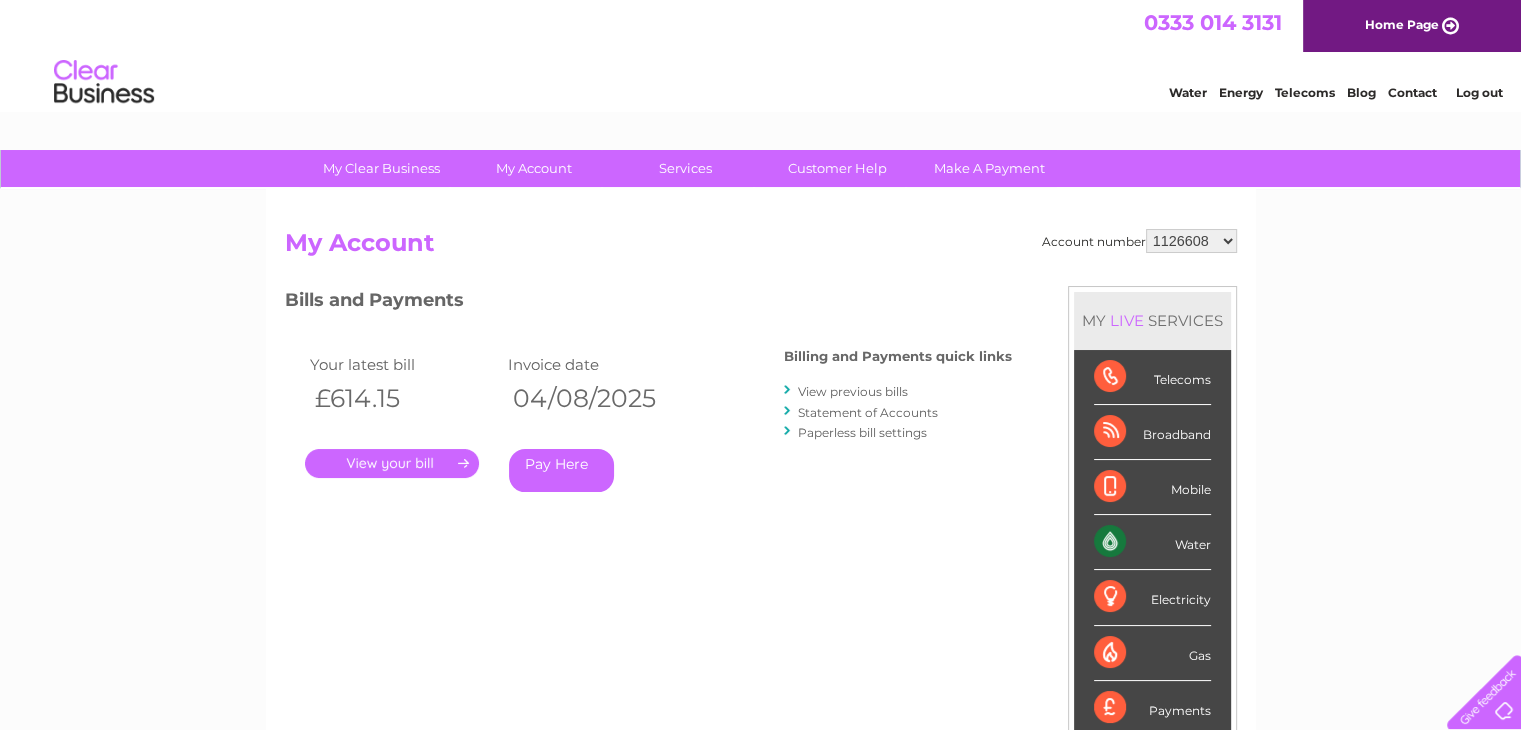 click on "View previous bills" at bounding box center [853, 391] 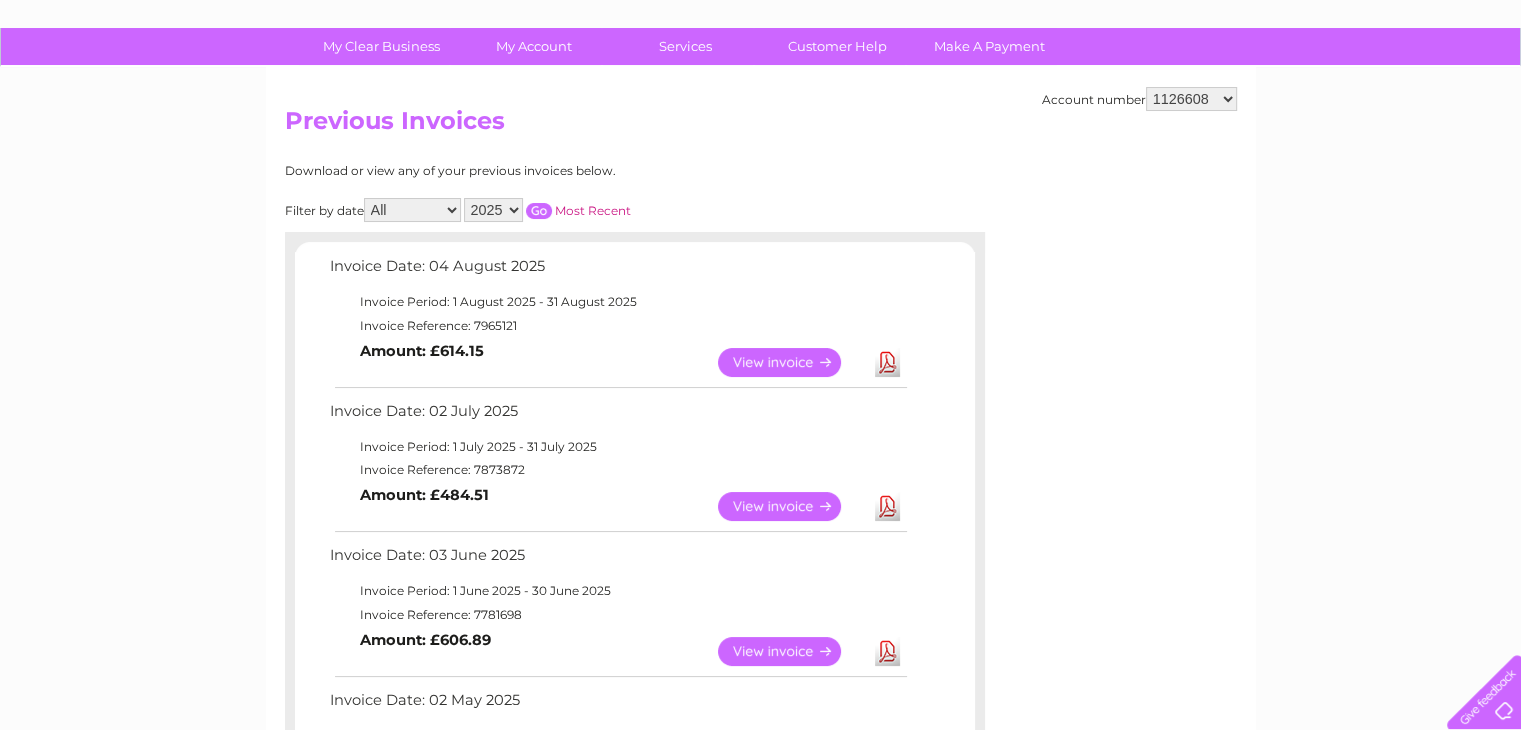 scroll, scrollTop: 300, scrollLeft: 0, axis: vertical 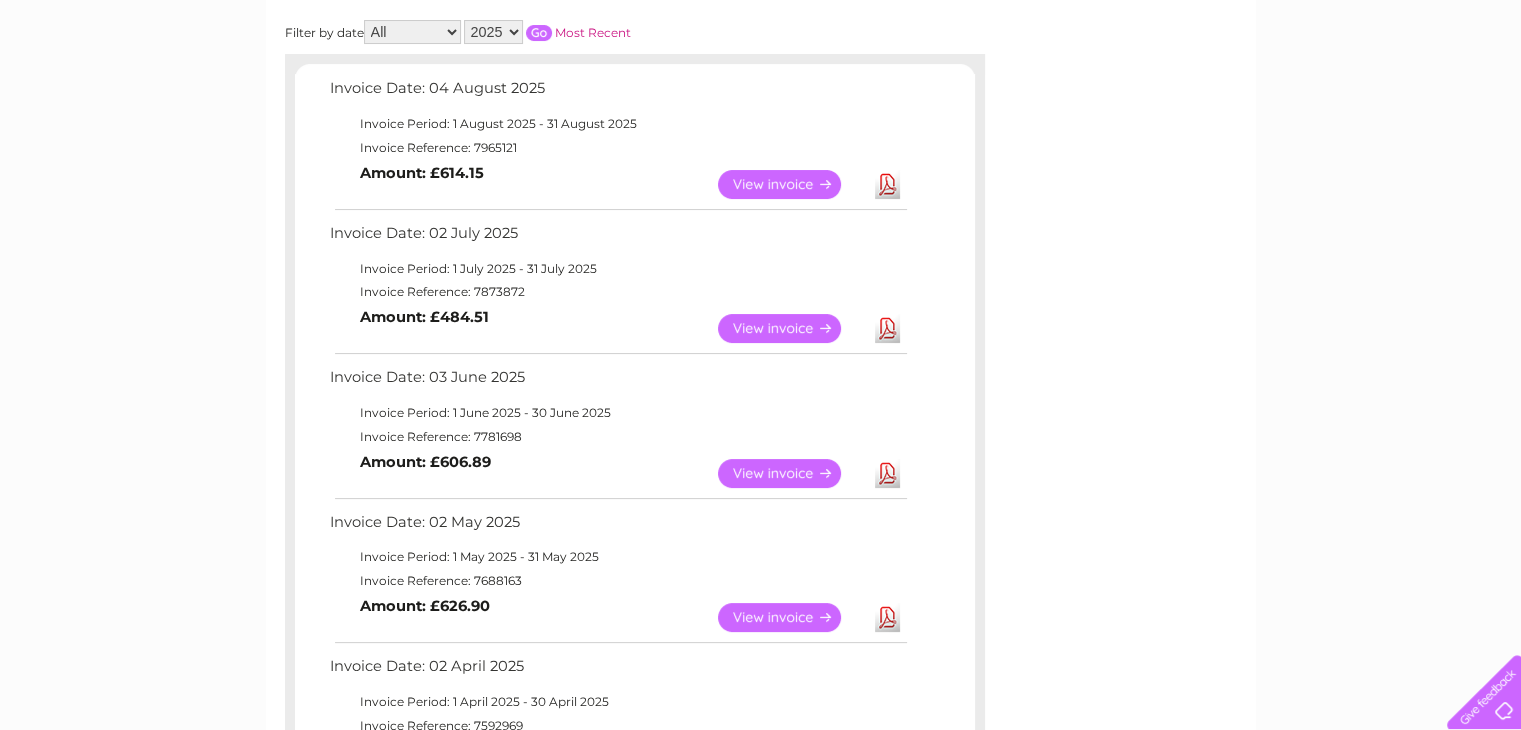 click on "Download" at bounding box center (887, 184) 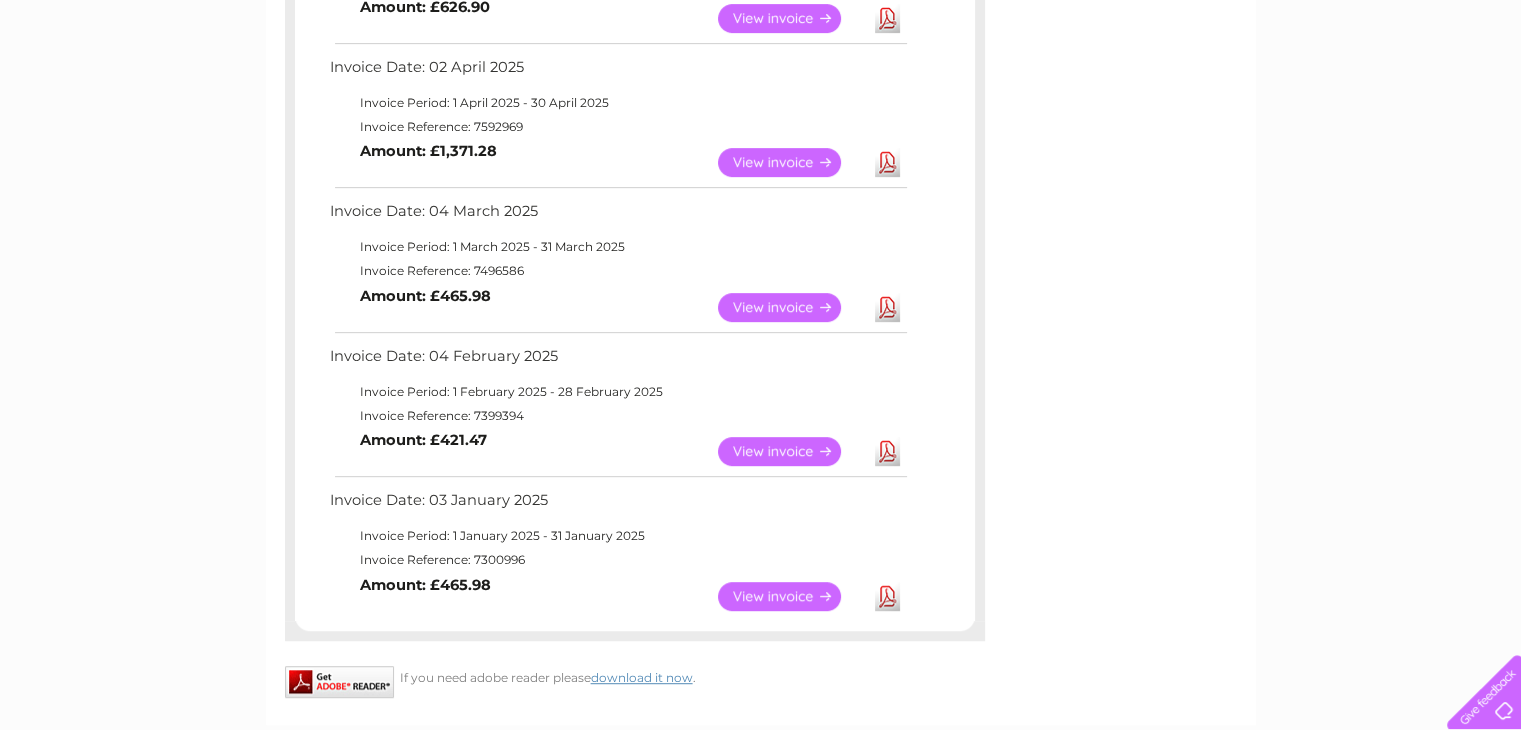 scroll, scrollTop: 900, scrollLeft: 0, axis: vertical 